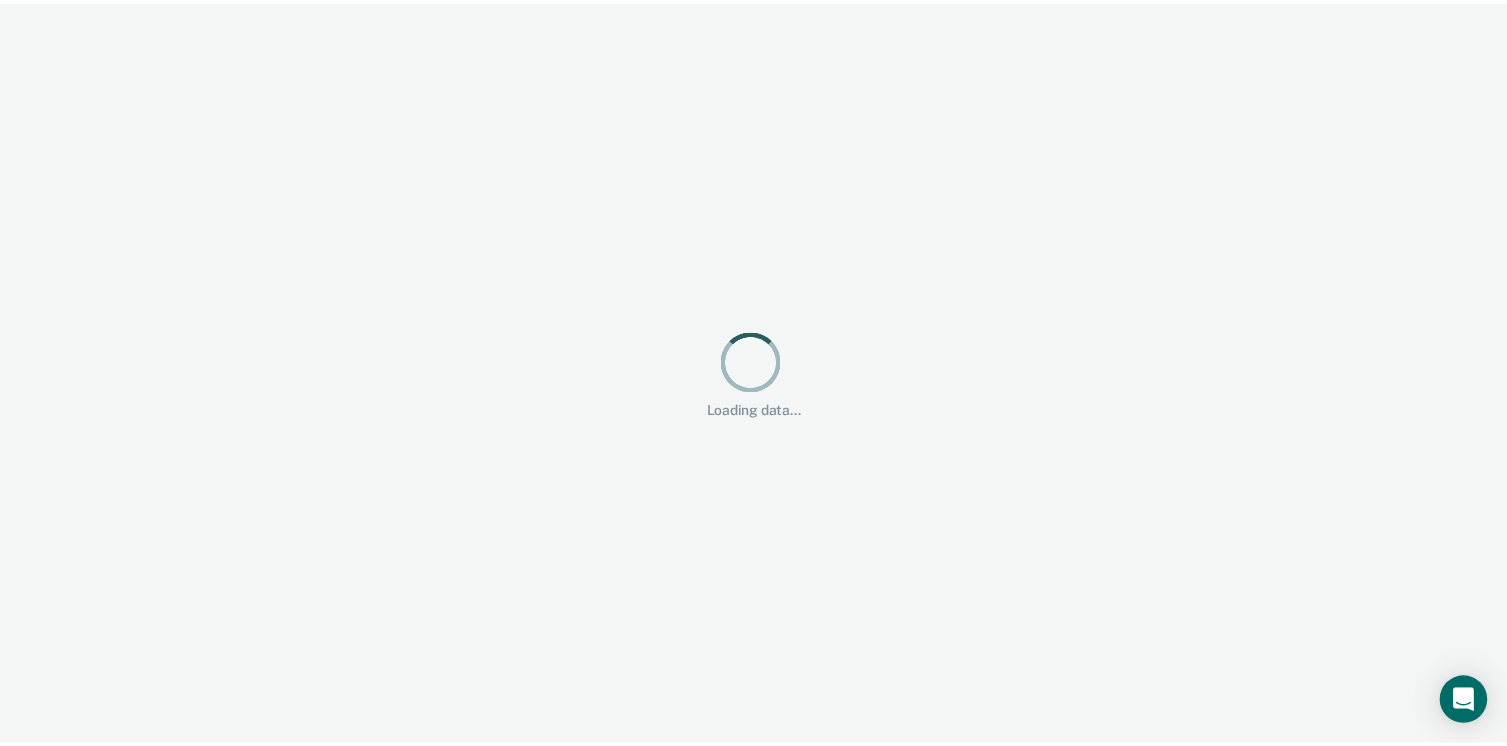 scroll, scrollTop: 0, scrollLeft: 0, axis: both 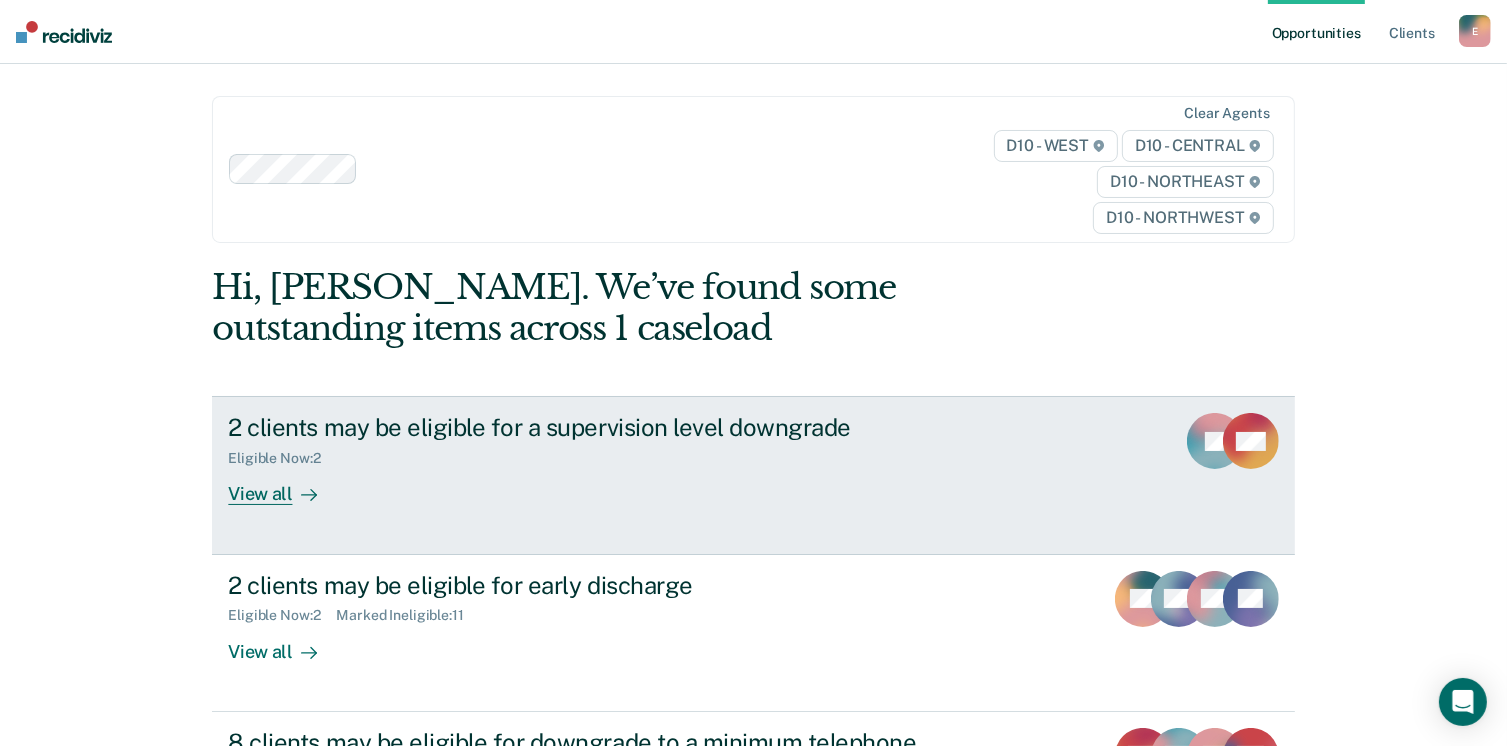 click on "View all" at bounding box center (284, 486) 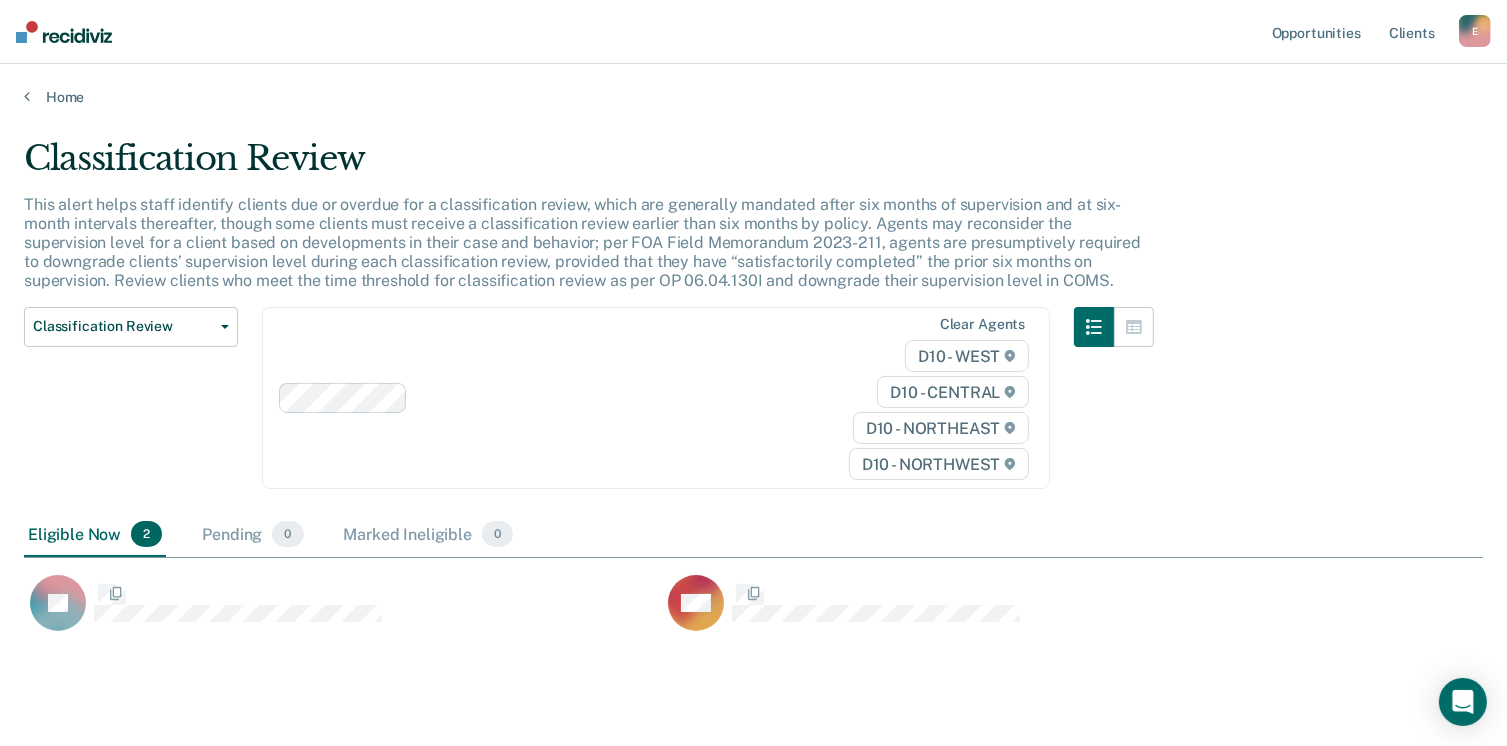 scroll, scrollTop: 16, scrollLeft: 16, axis: both 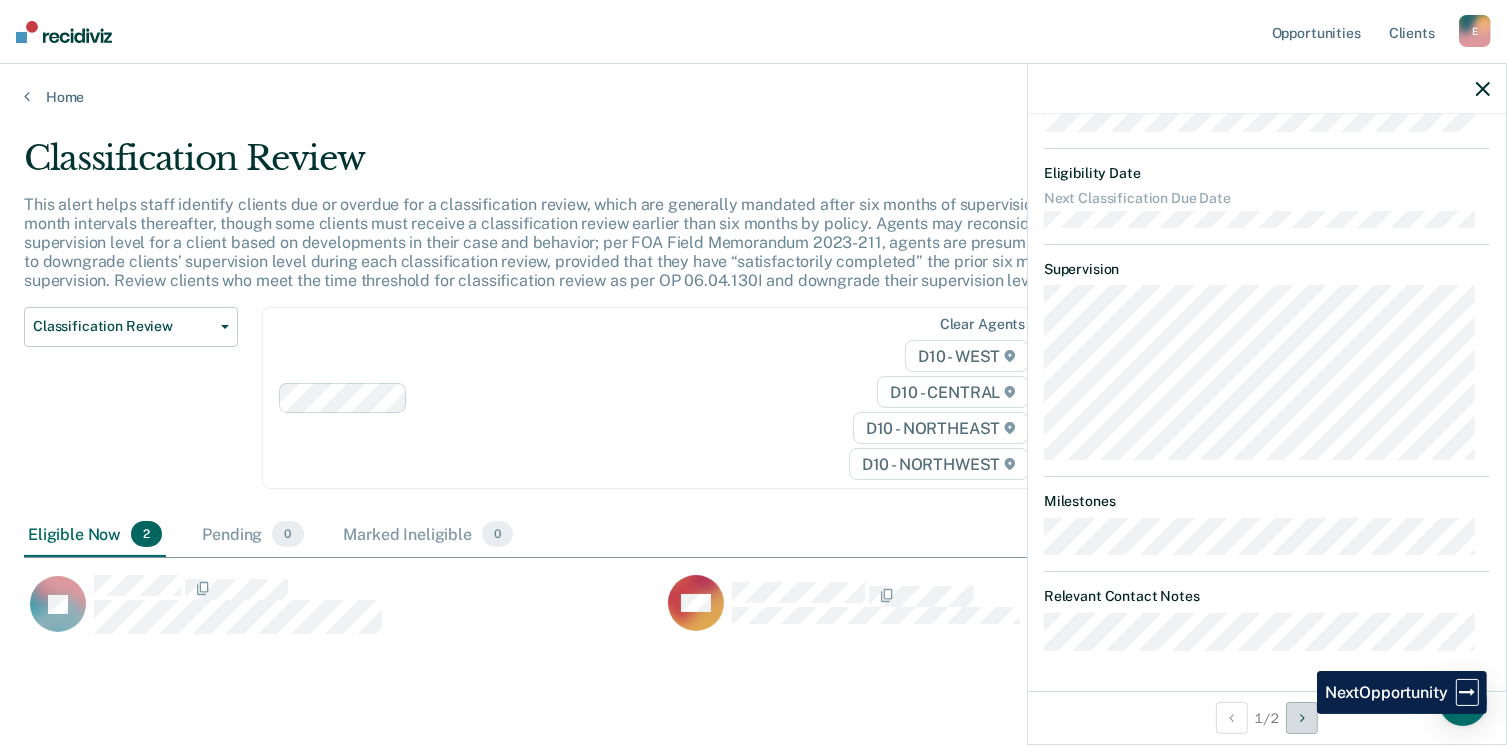 click at bounding box center (1302, 718) 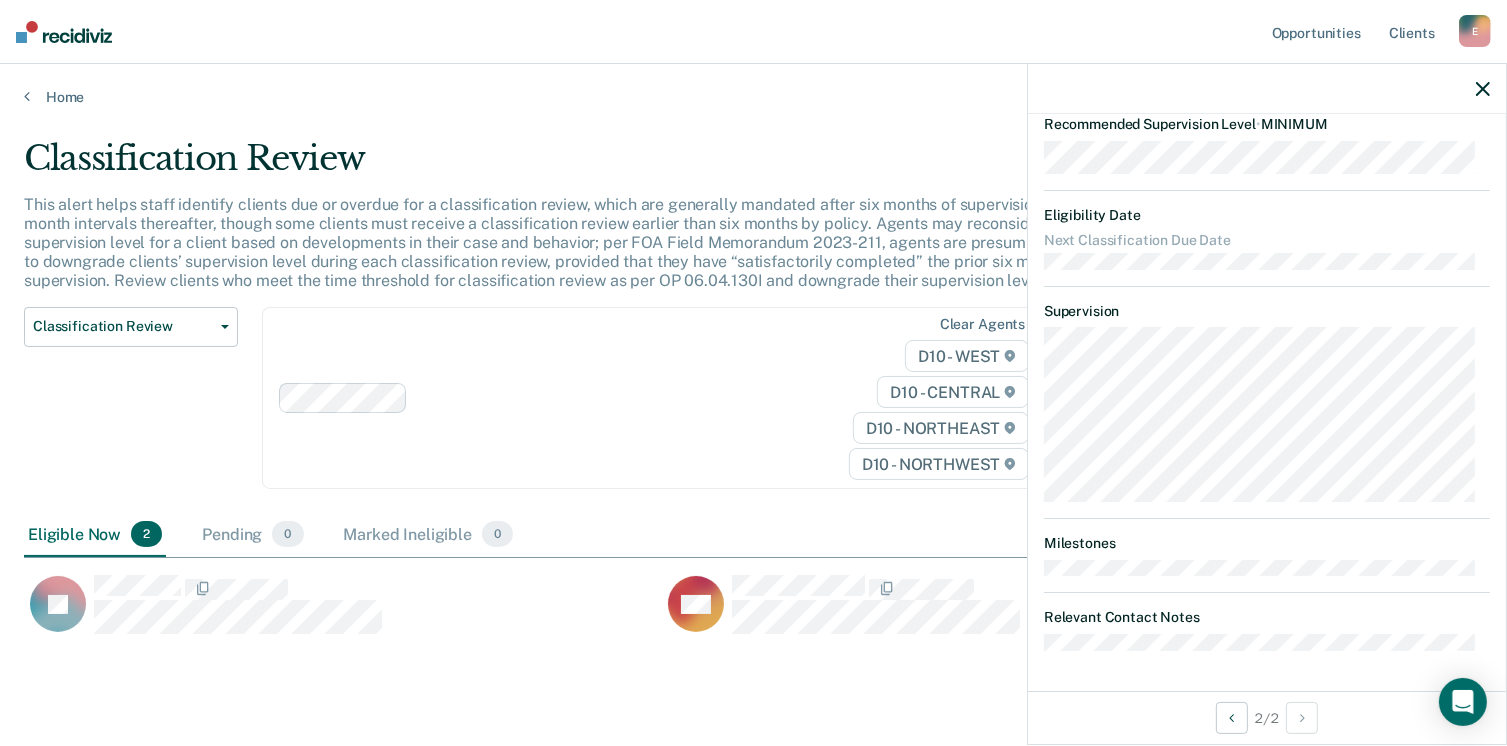 scroll, scrollTop: 0, scrollLeft: 0, axis: both 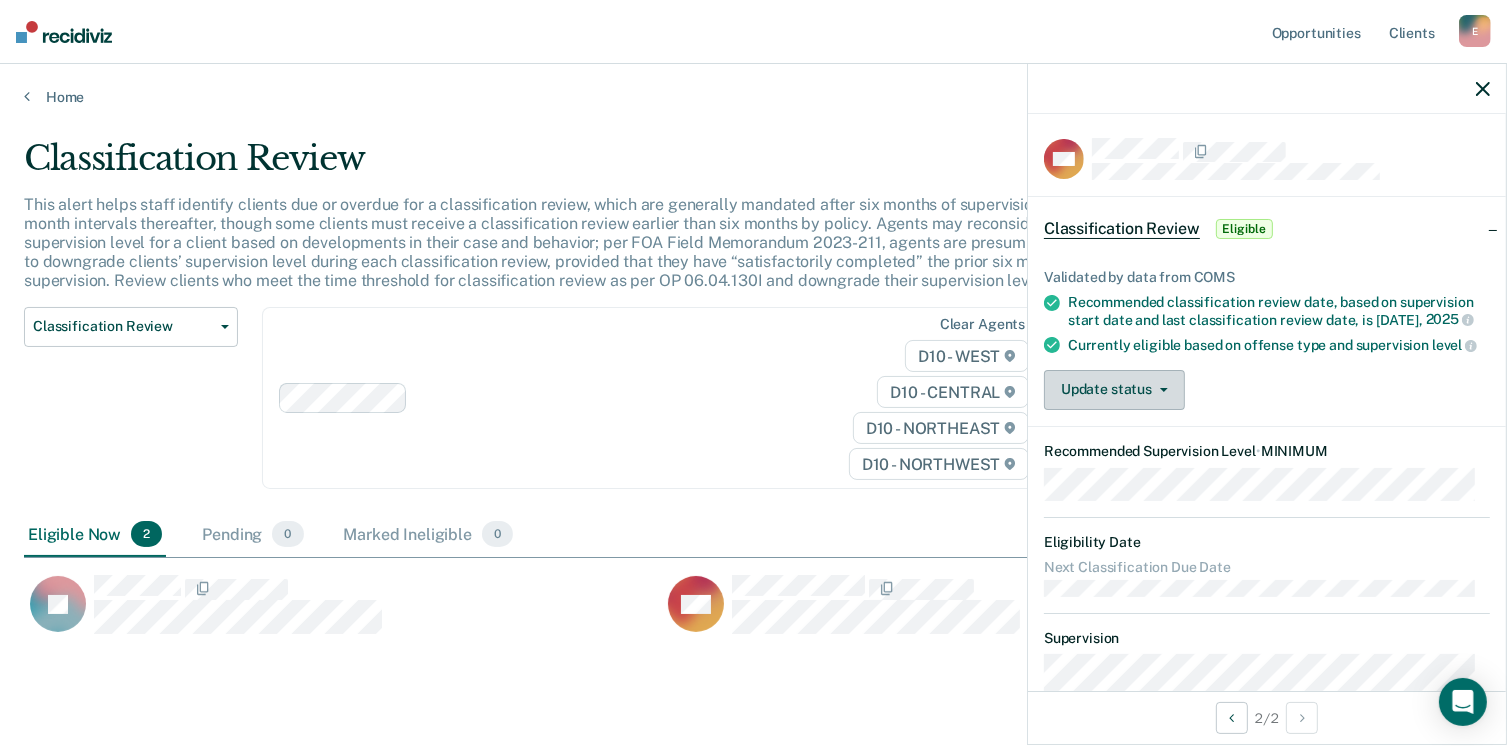 click on "Update status" at bounding box center (1114, 390) 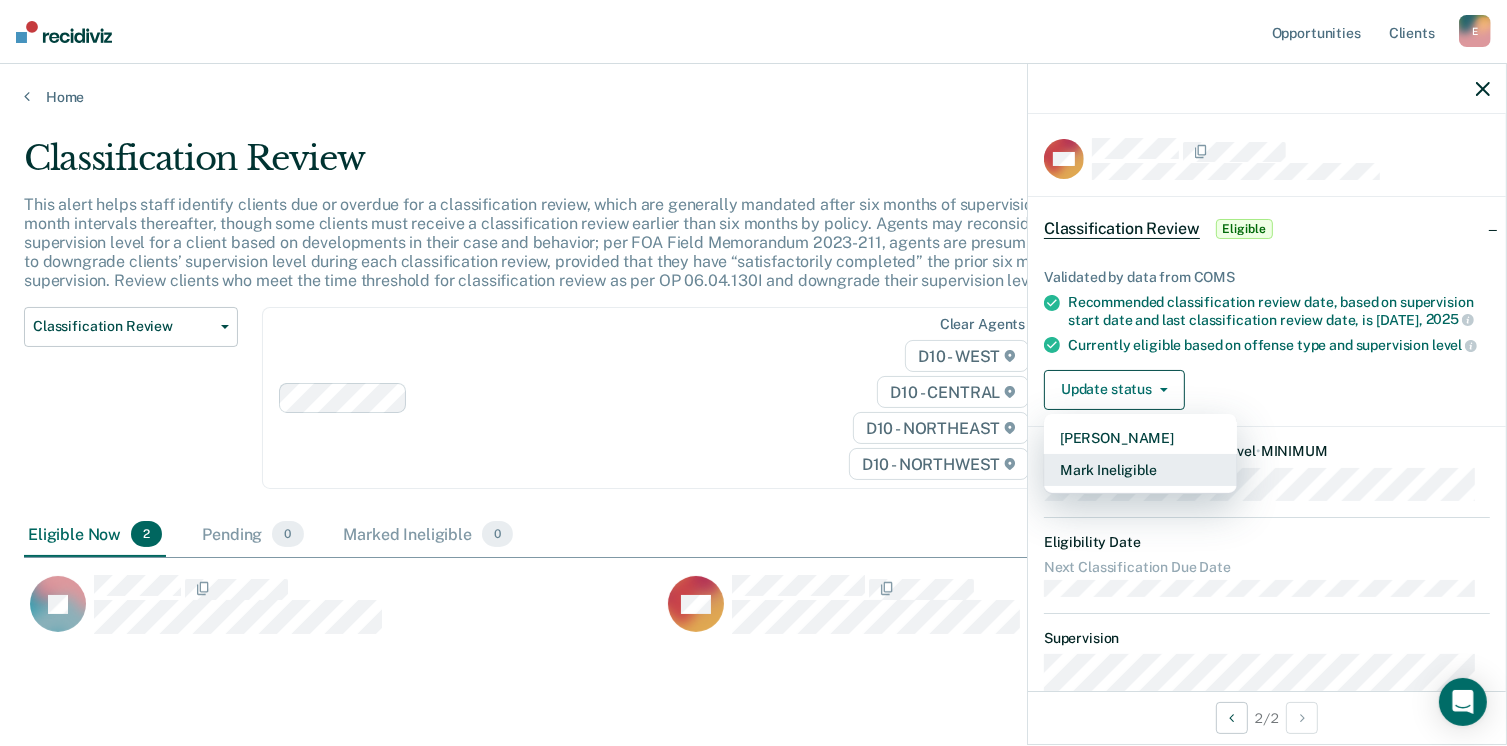 click on "Mark Ineligible" at bounding box center (1140, 470) 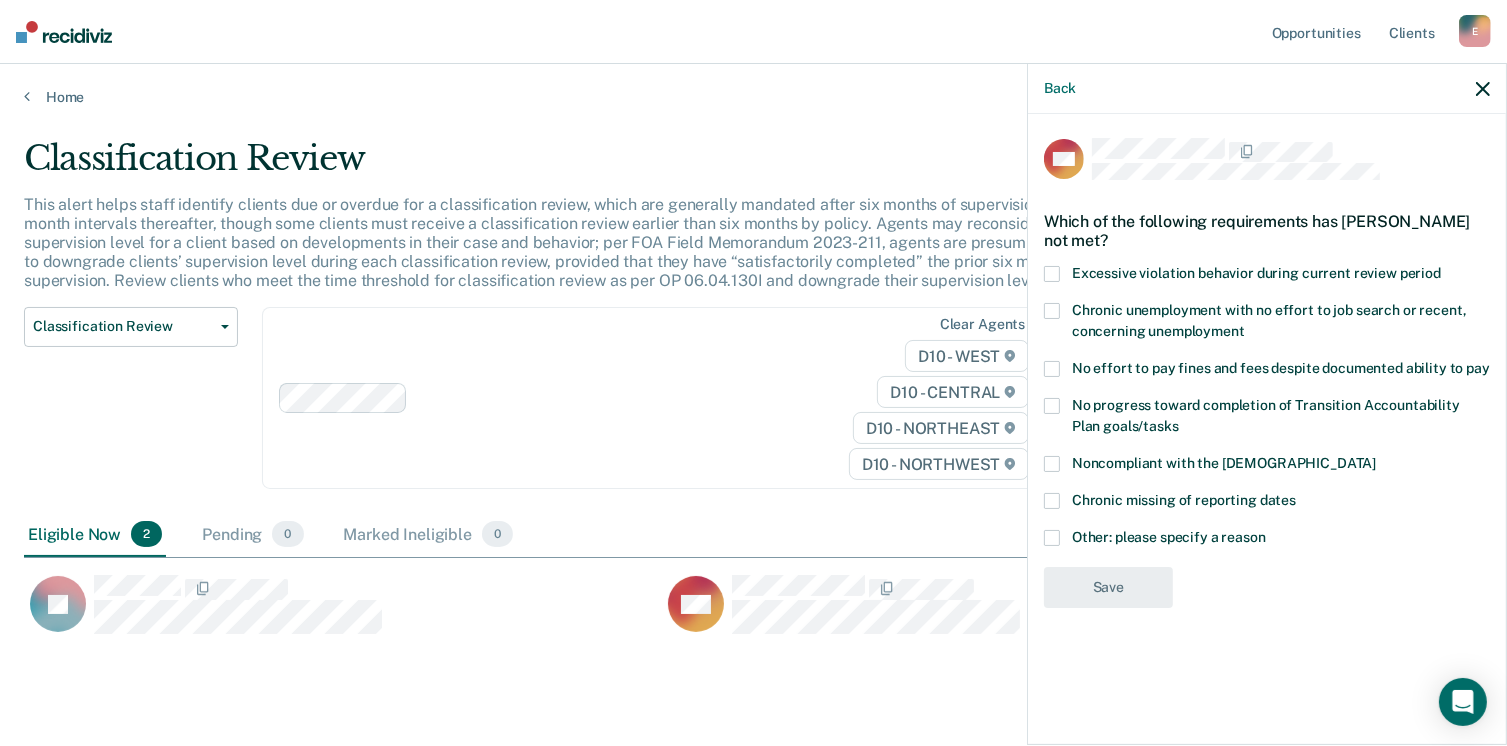 click on "Noncompliant with the [DEMOGRAPHIC_DATA]" at bounding box center [1267, 466] 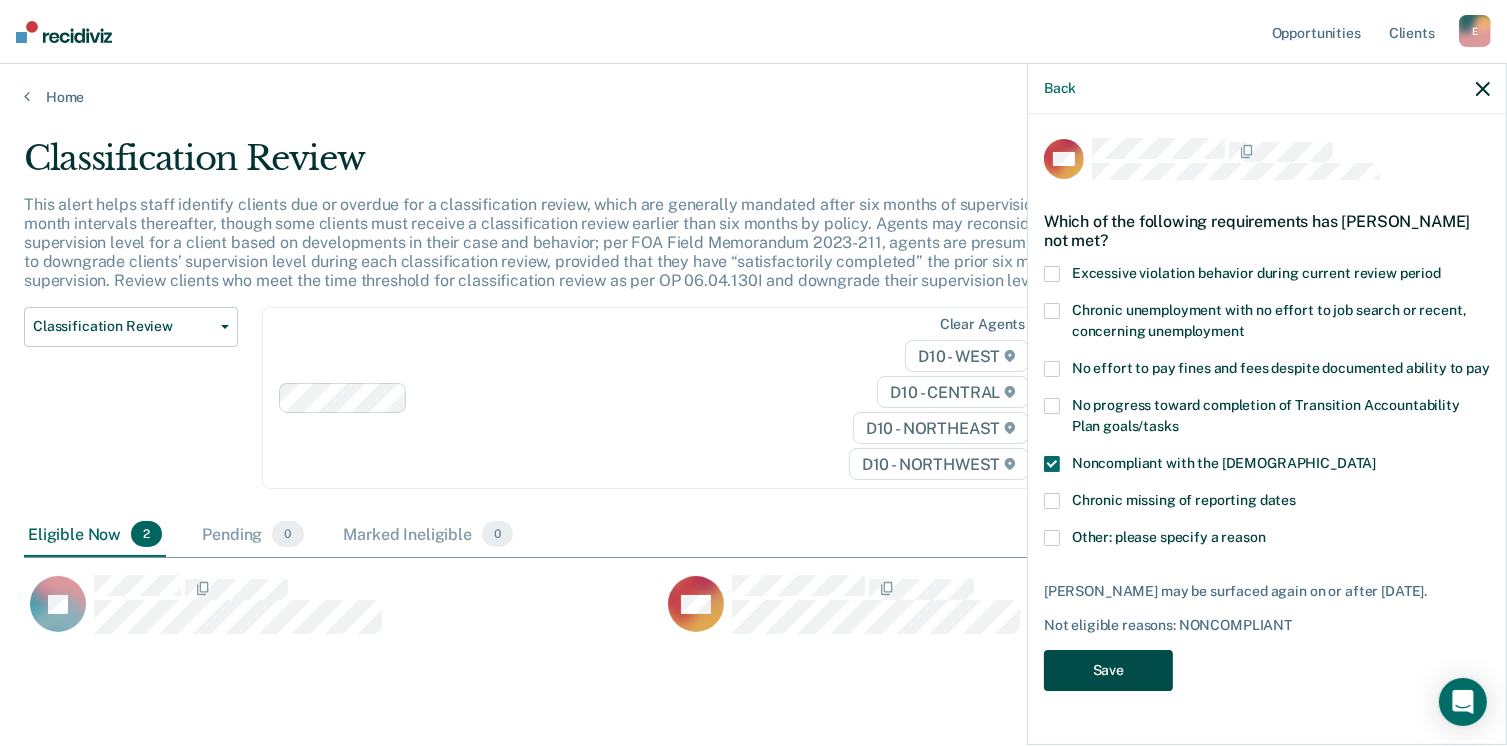 click on "Save" at bounding box center (1108, 670) 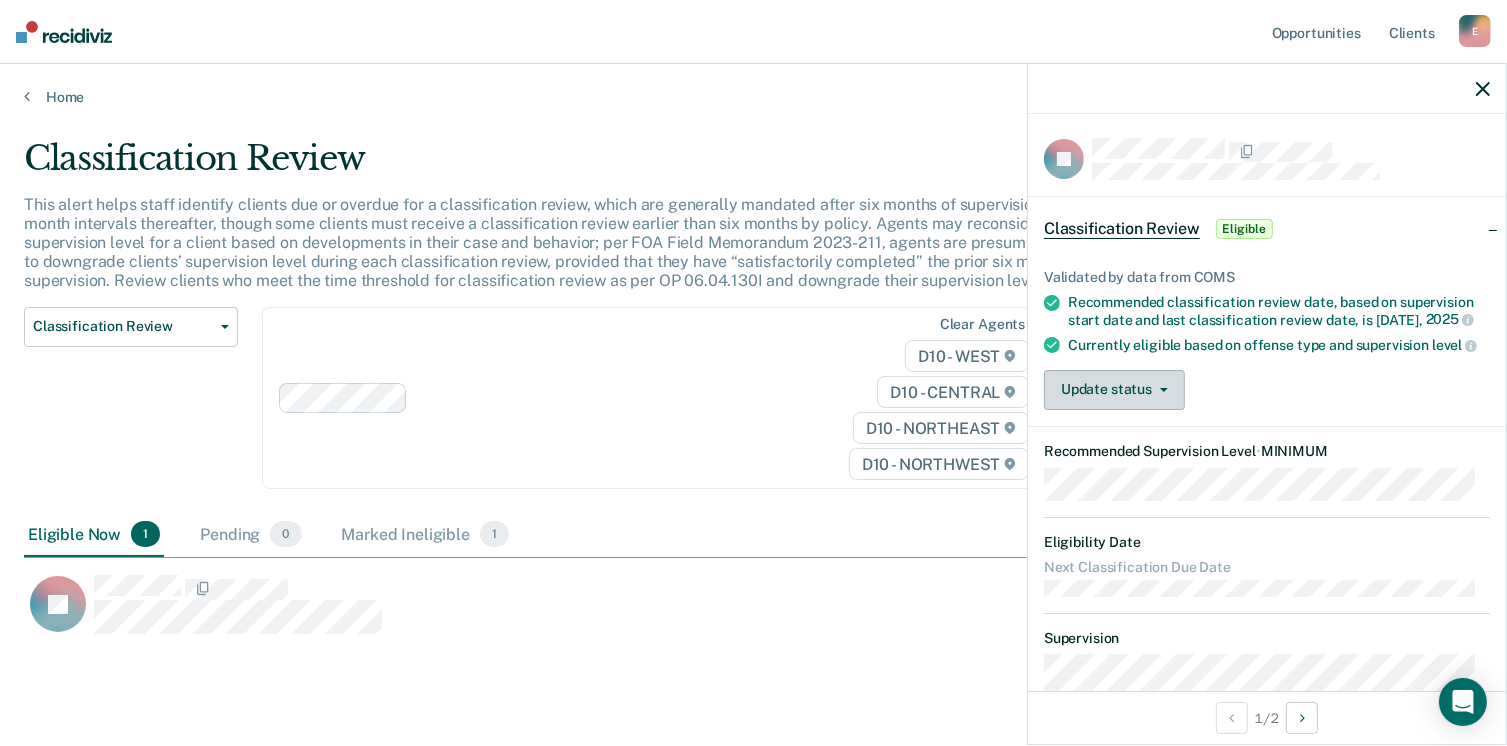 click on "Update status" at bounding box center (1114, 390) 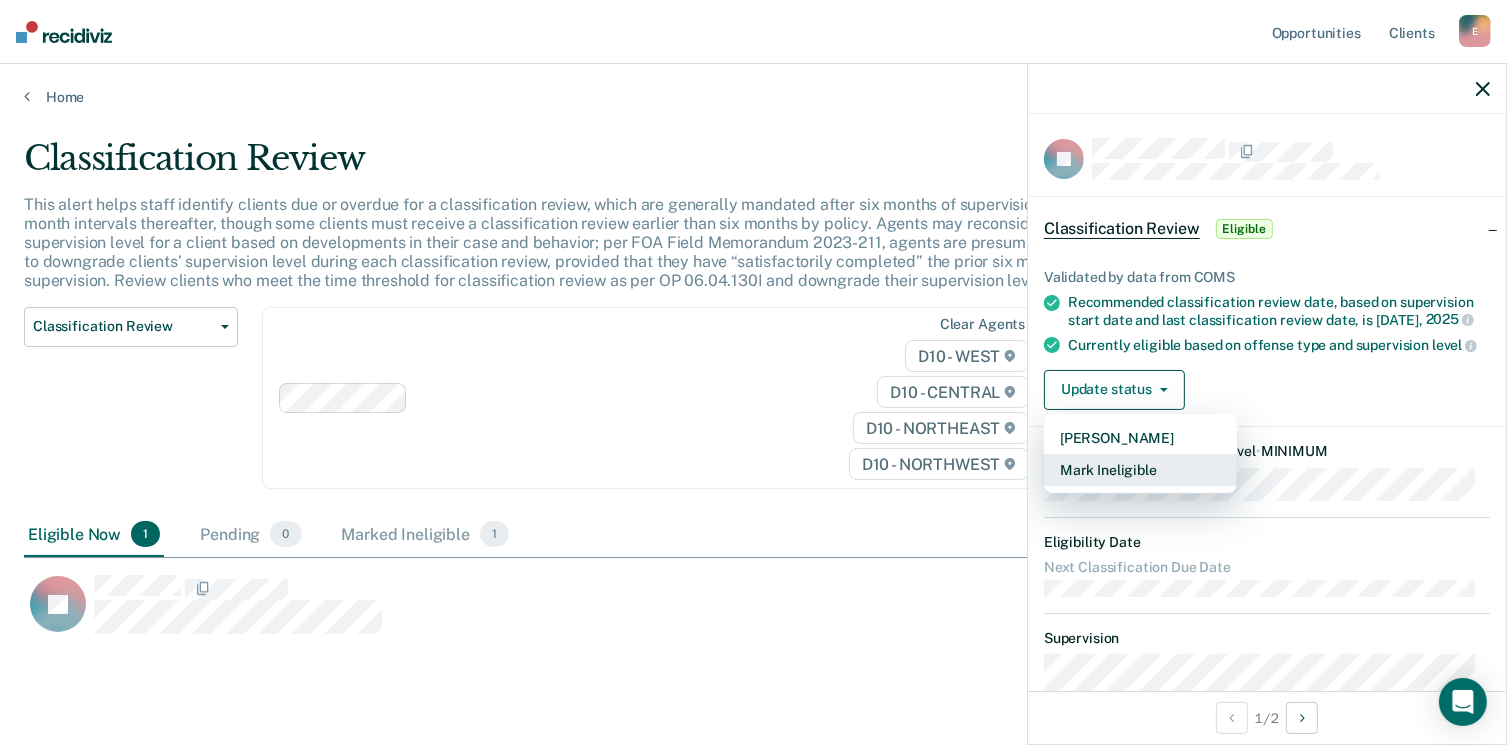 click on "Mark Ineligible" at bounding box center (1140, 470) 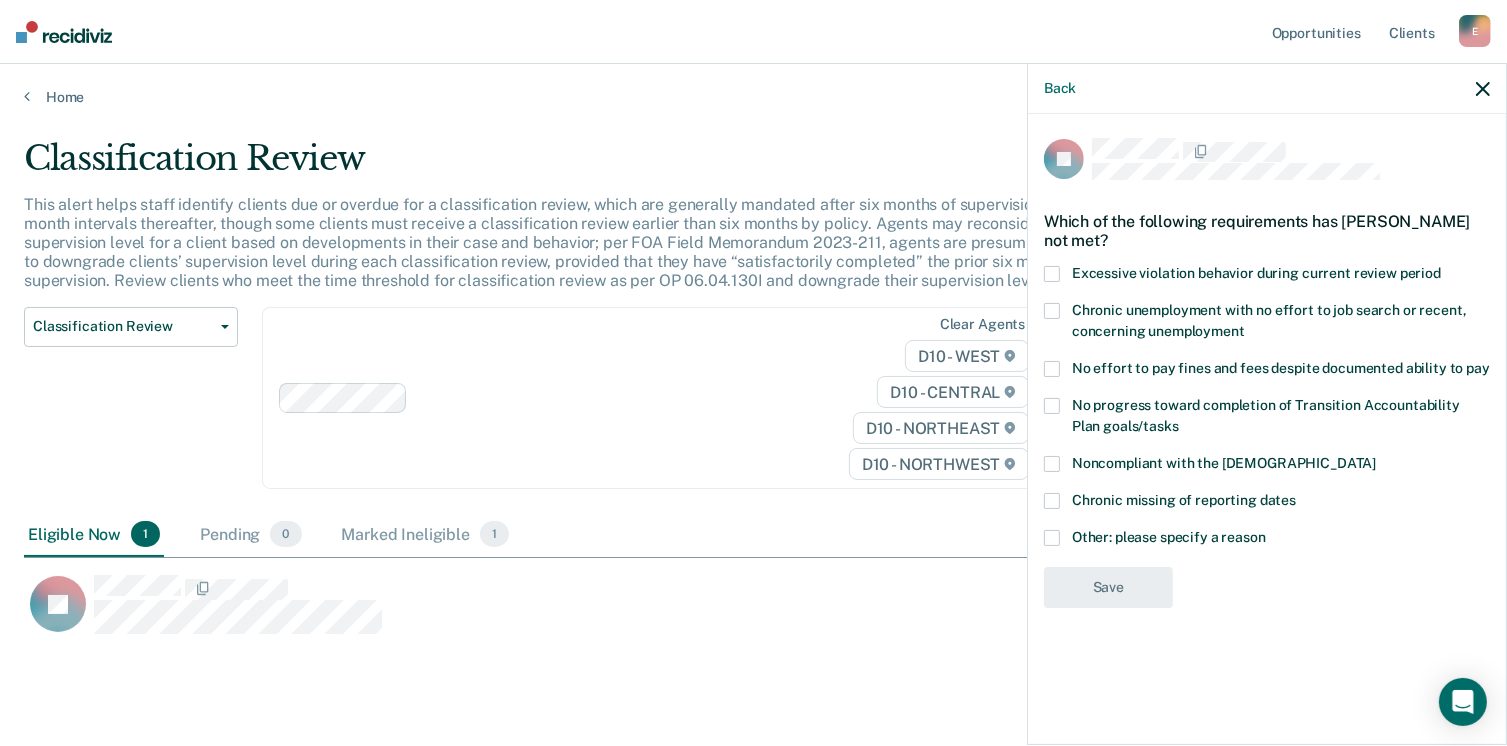 click on "Noncompliant with the [DEMOGRAPHIC_DATA]" at bounding box center (1267, 466) 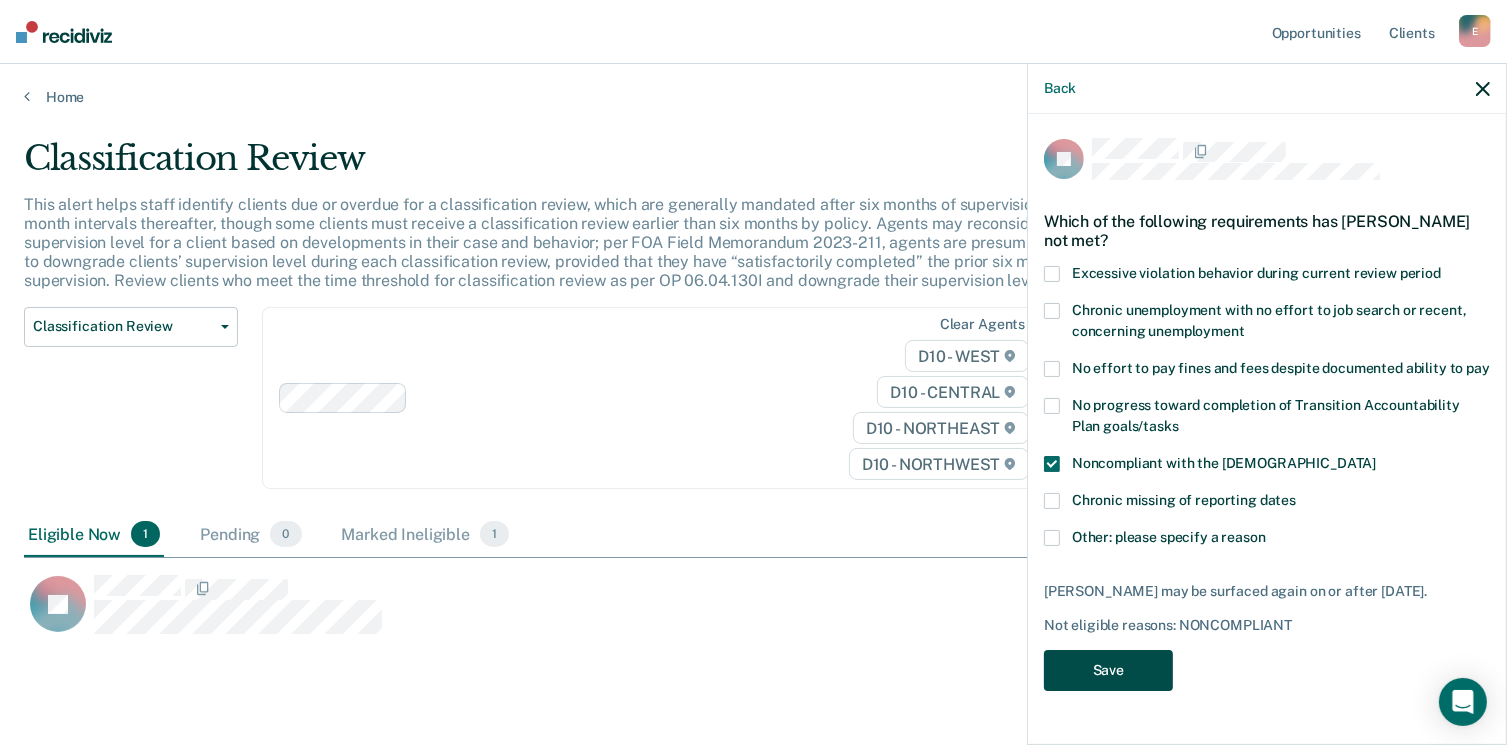 click on "Save" at bounding box center (1108, 670) 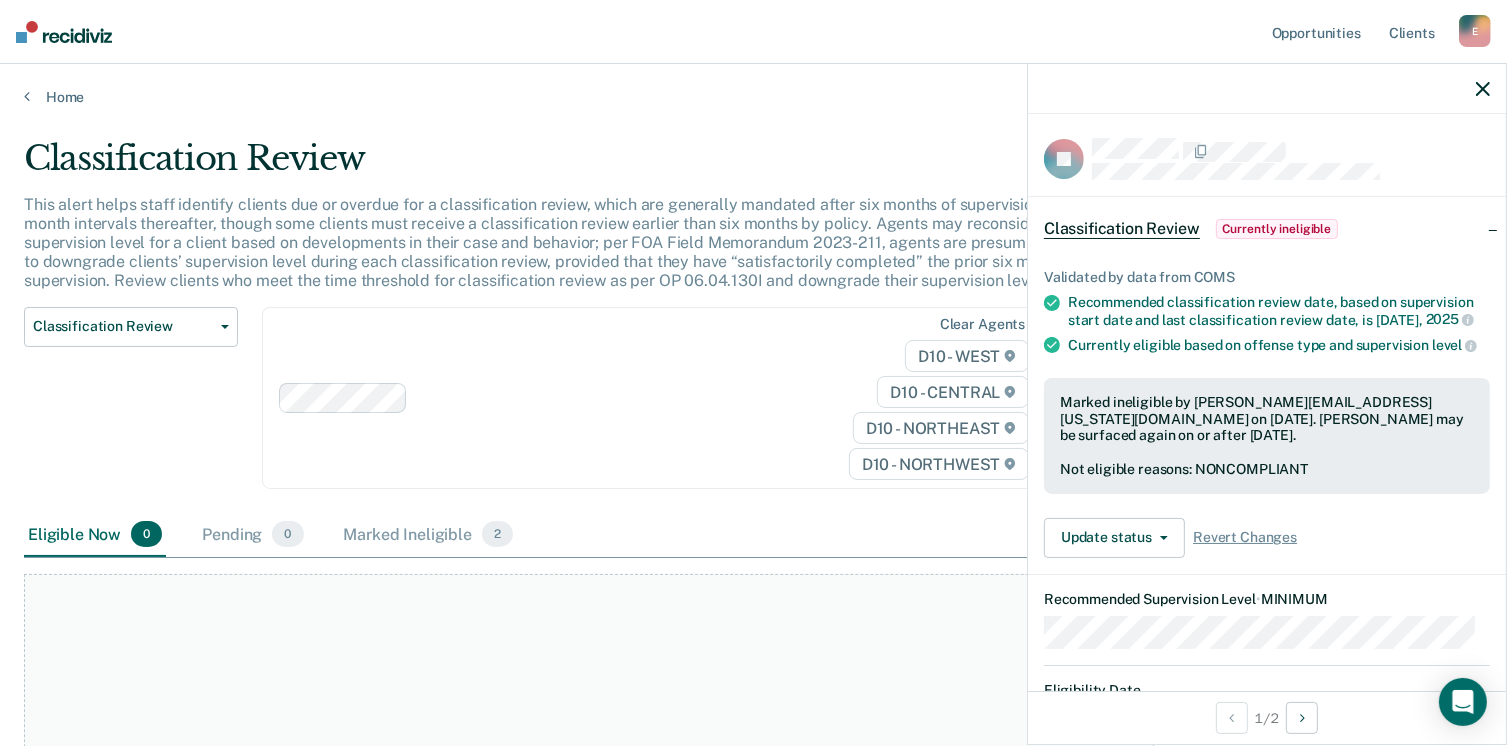 click 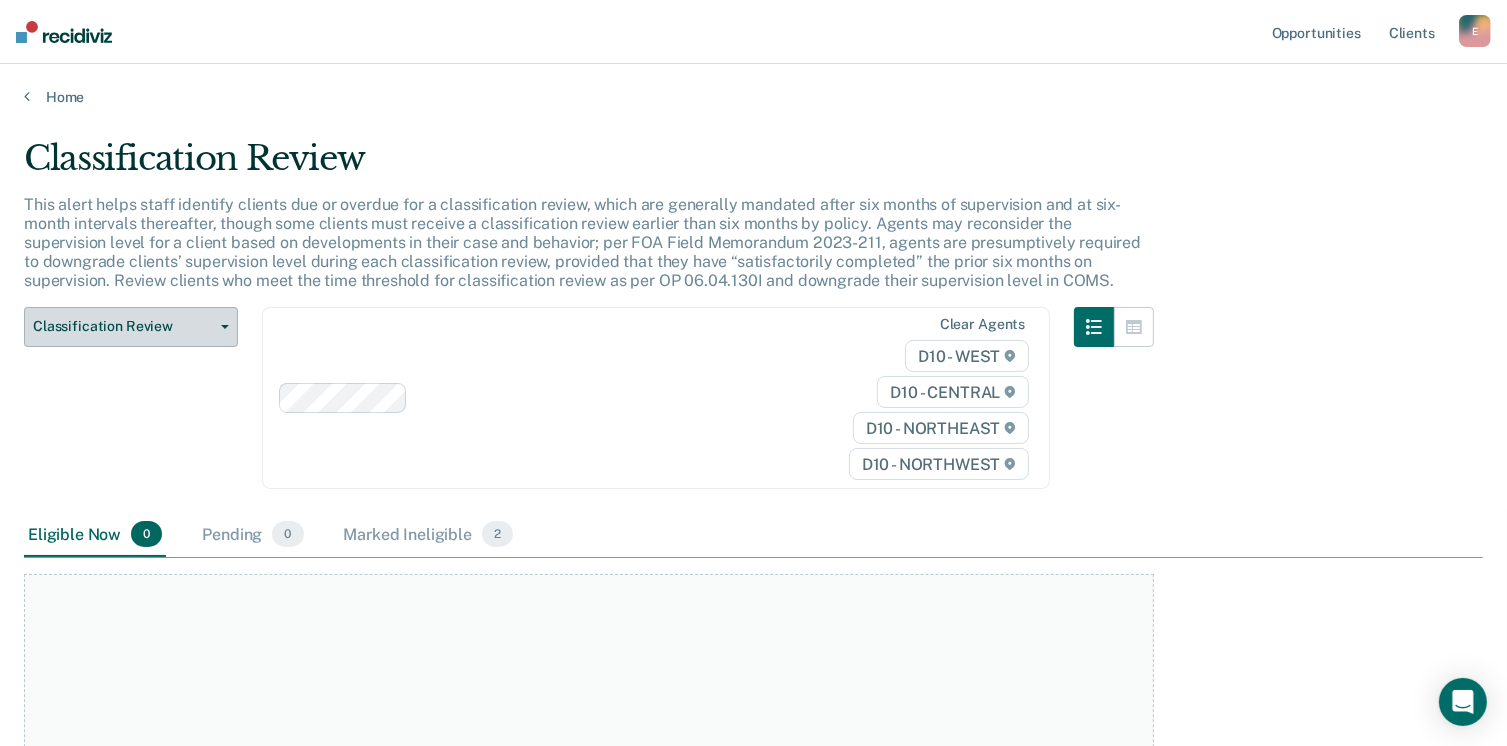 click on "Classification Review" at bounding box center [131, 327] 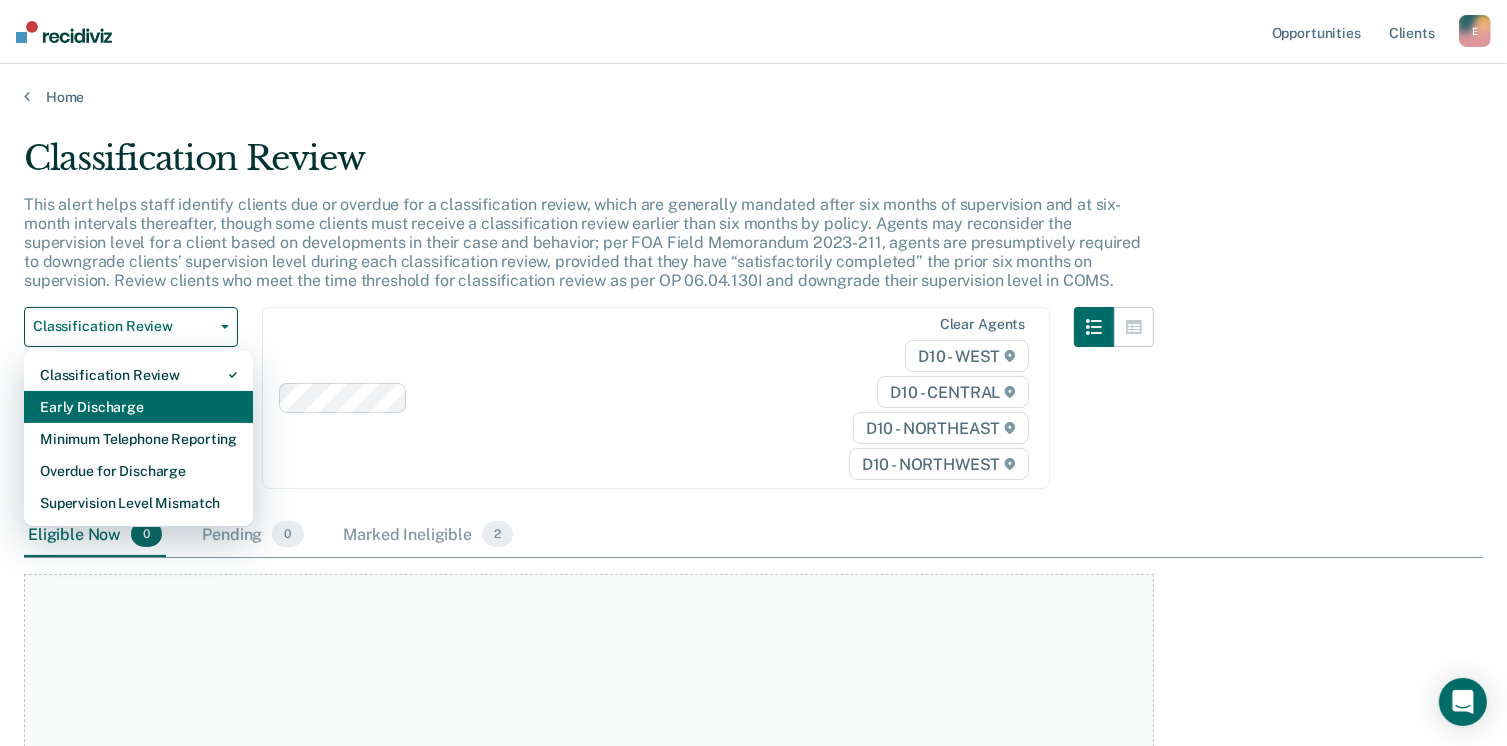 click on "Early Discharge" at bounding box center [138, 407] 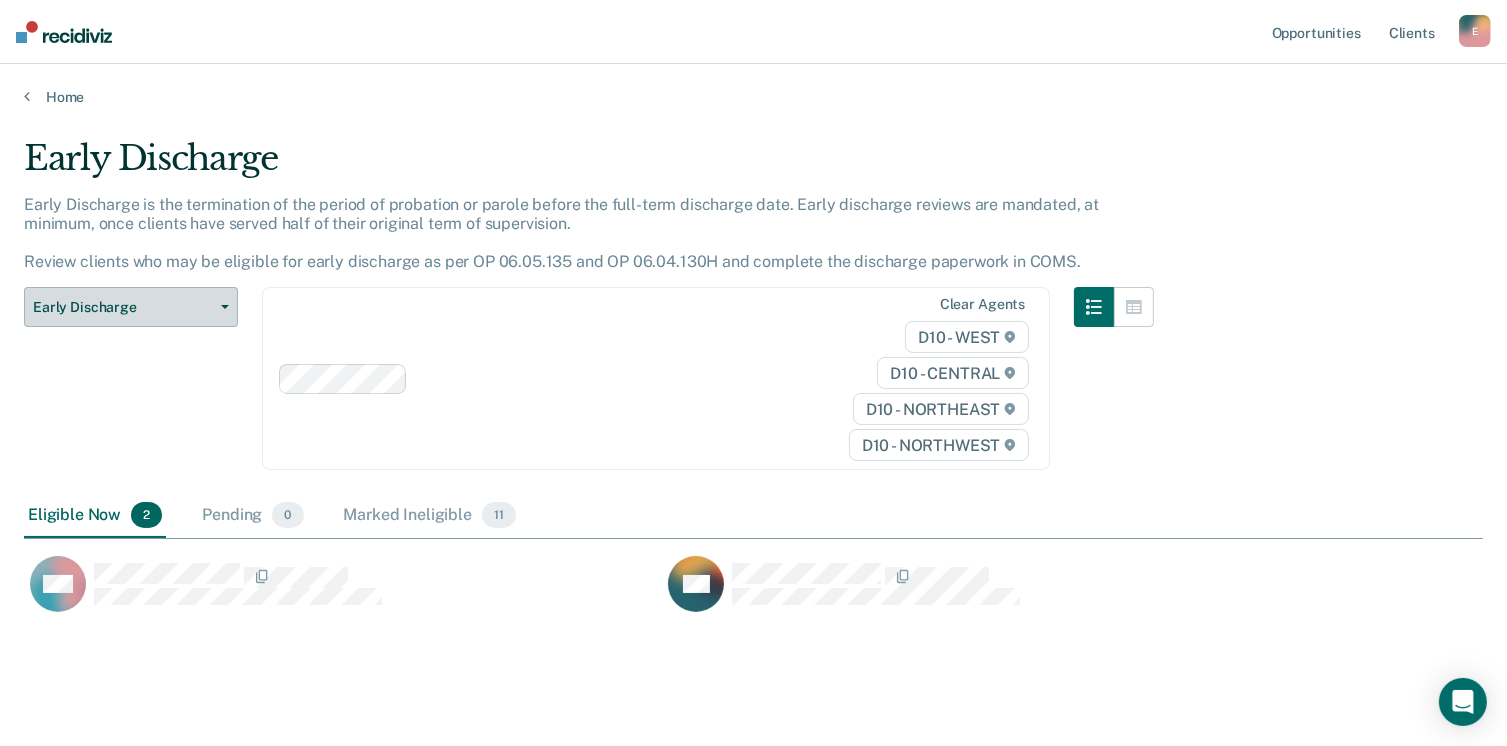 scroll, scrollTop: 16, scrollLeft: 16, axis: both 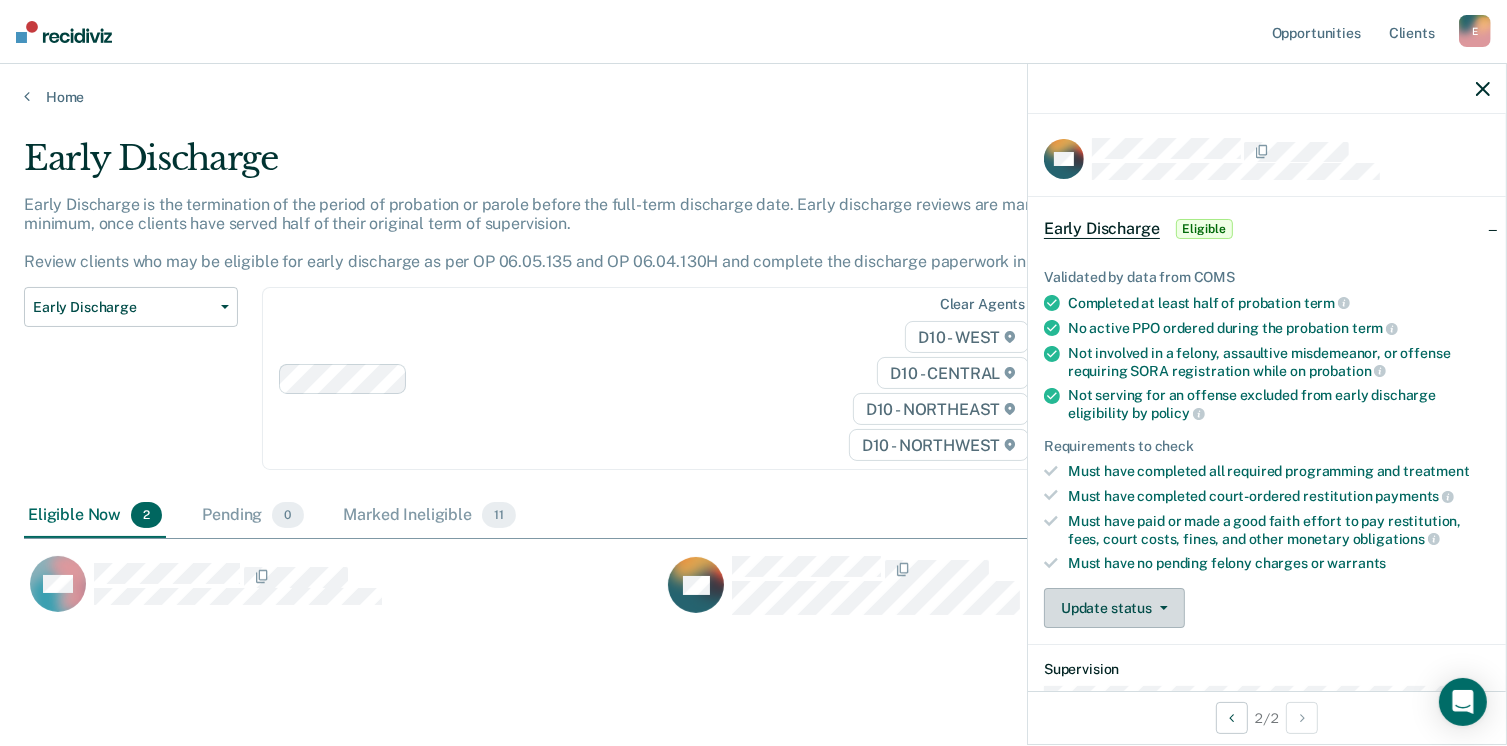 click on "Update status" at bounding box center (1114, 608) 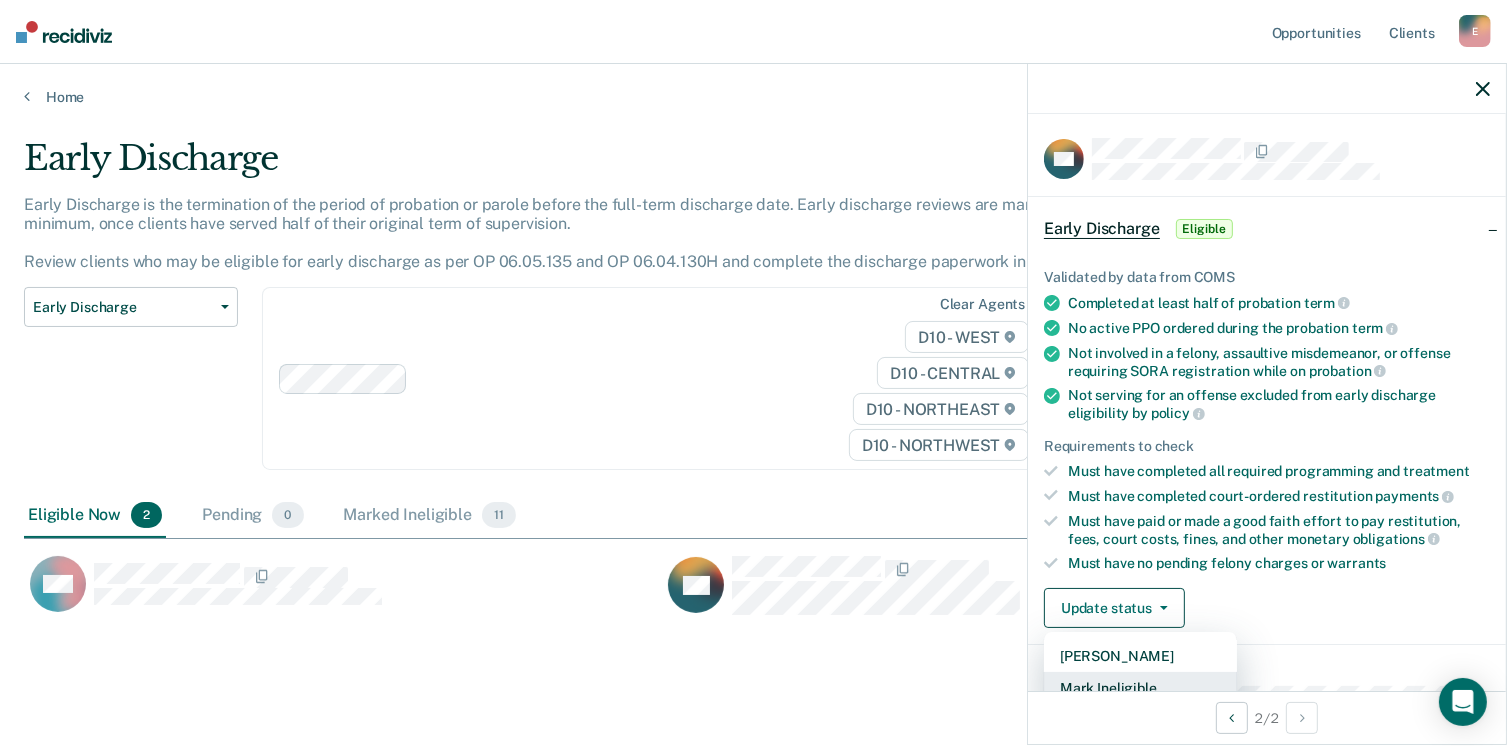 scroll, scrollTop: 5, scrollLeft: 0, axis: vertical 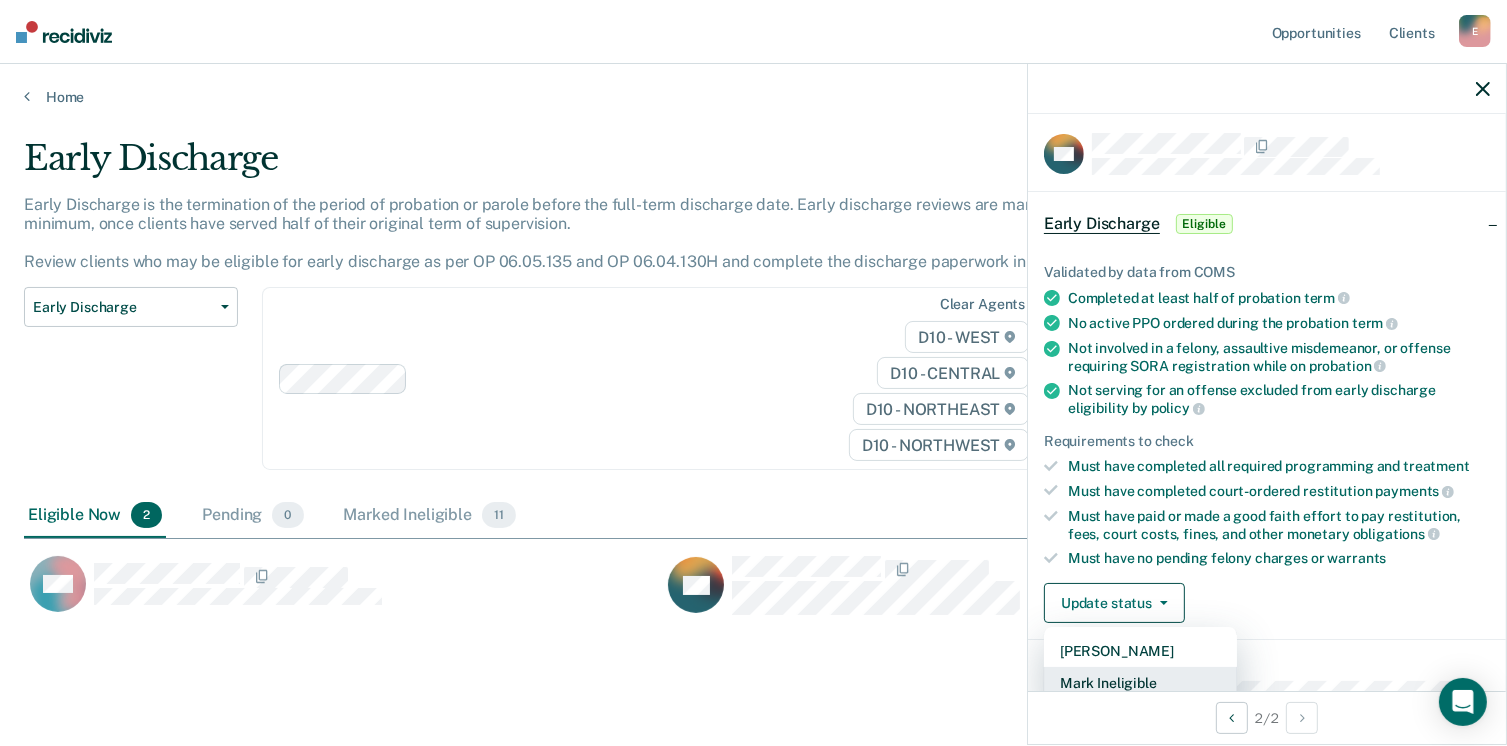 click on "Mark Ineligible" at bounding box center [1140, 683] 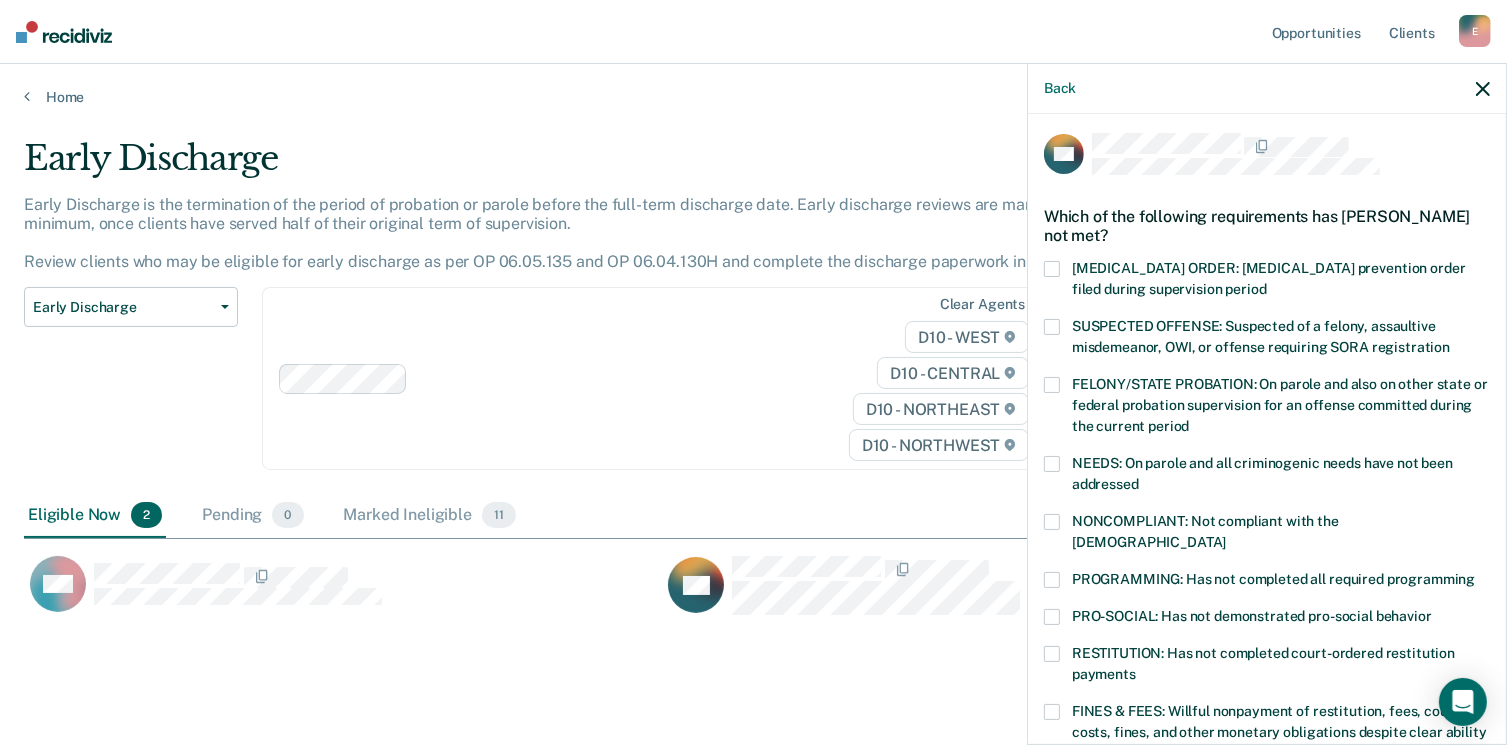 click on "RESTITUTION: Has not completed court-ordered restitution payments" at bounding box center [1267, 667] 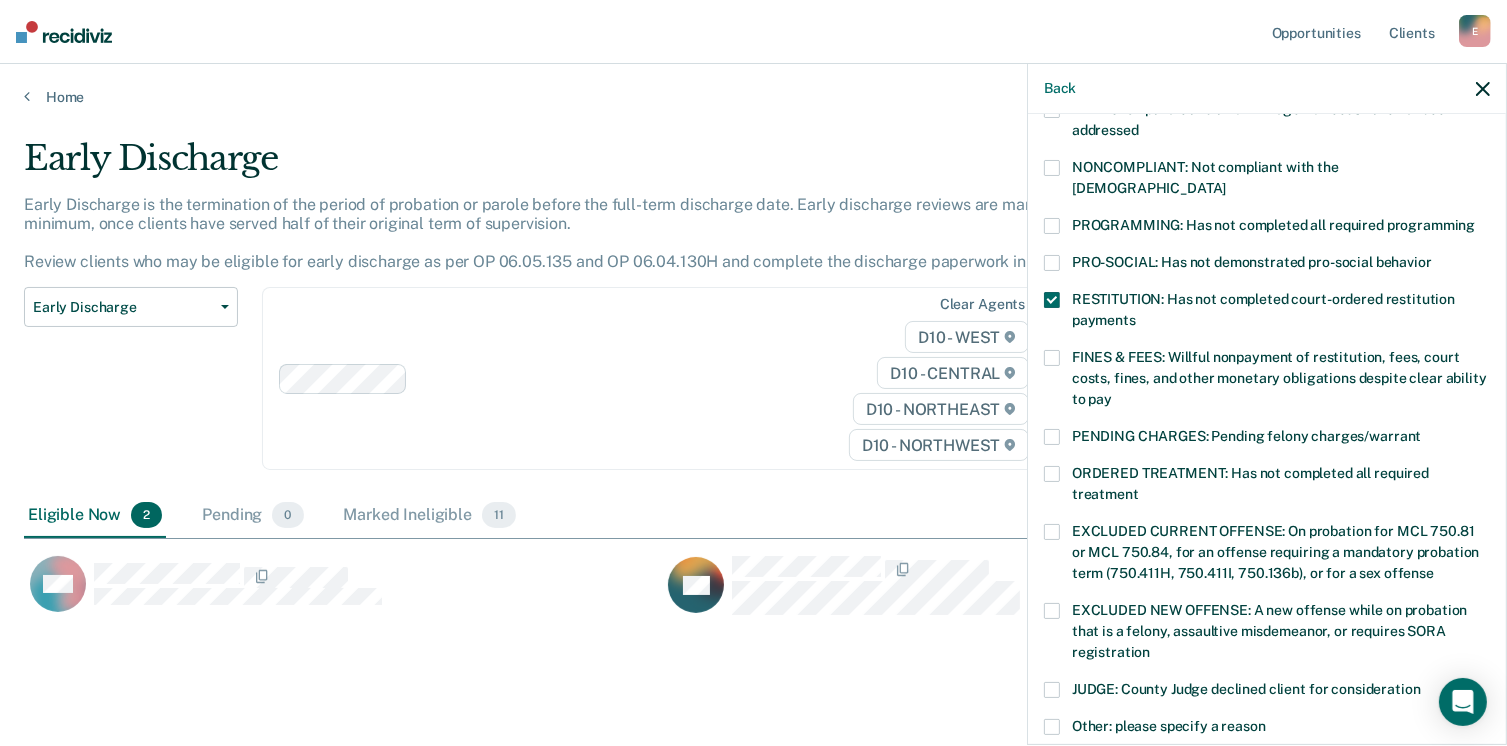 scroll, scrollTop: 647, scrollLeft: 0, axis: vertical 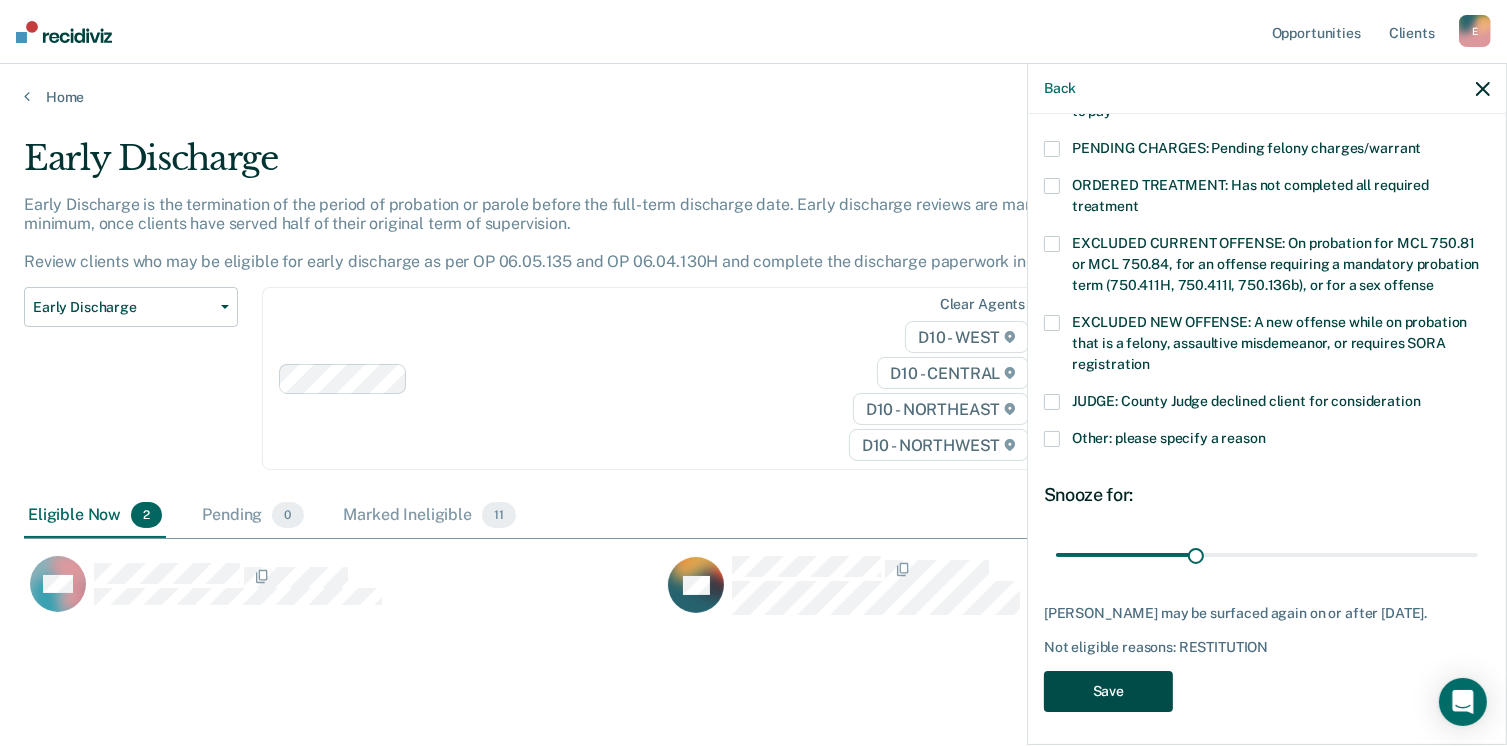click on "Save" at bounding box center [1108, 691] 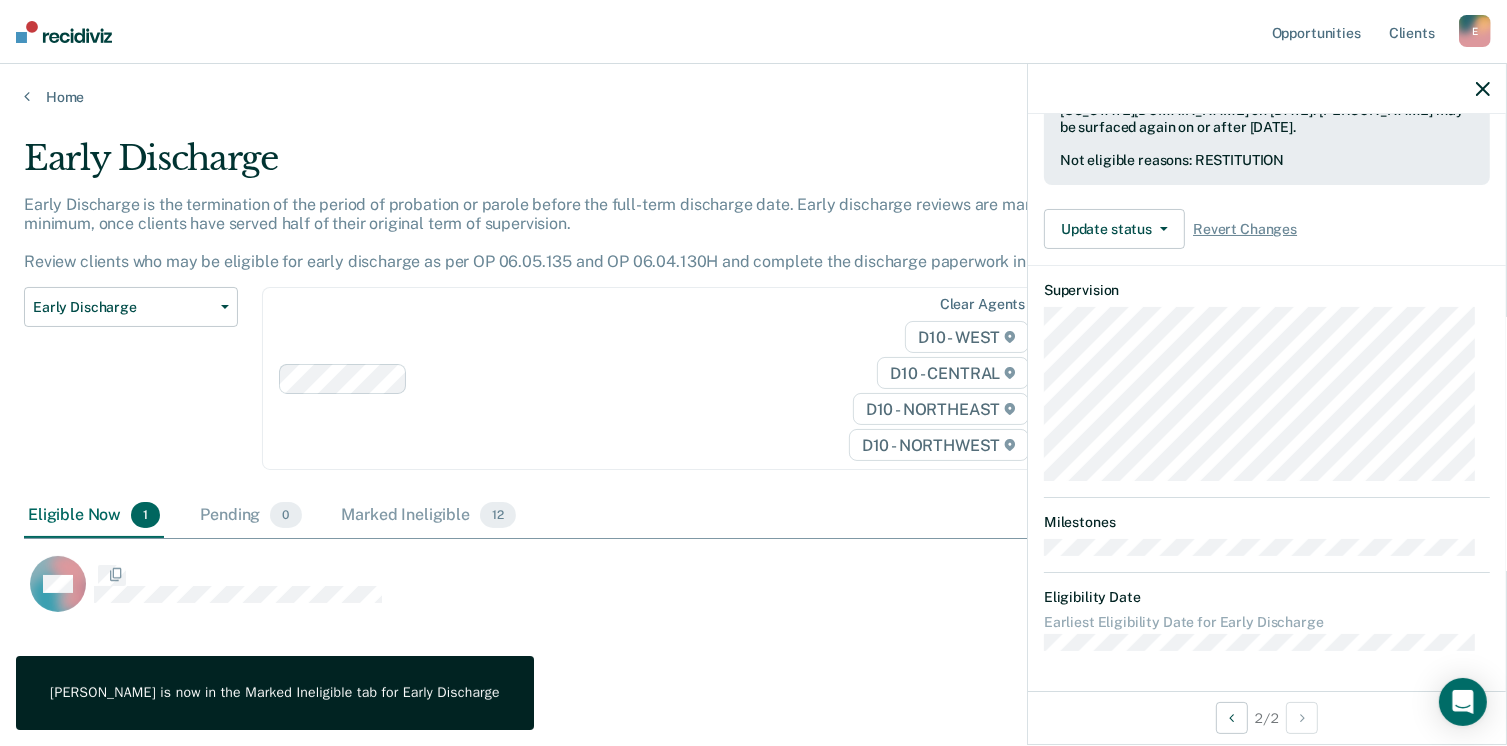 scroll, scrollTop: 519, scrollLeft: 0, axis: vertical 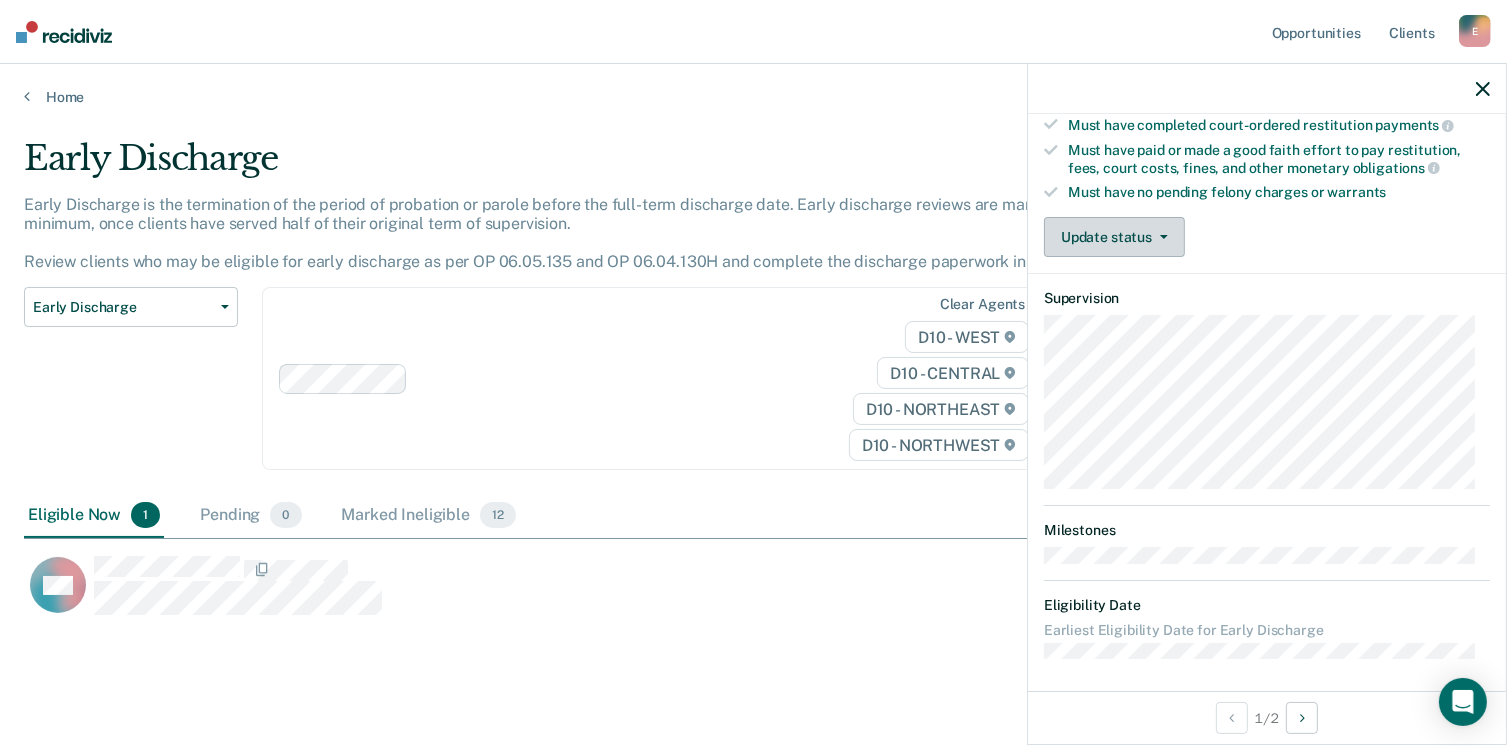 click at bounding box center [1160, 237] 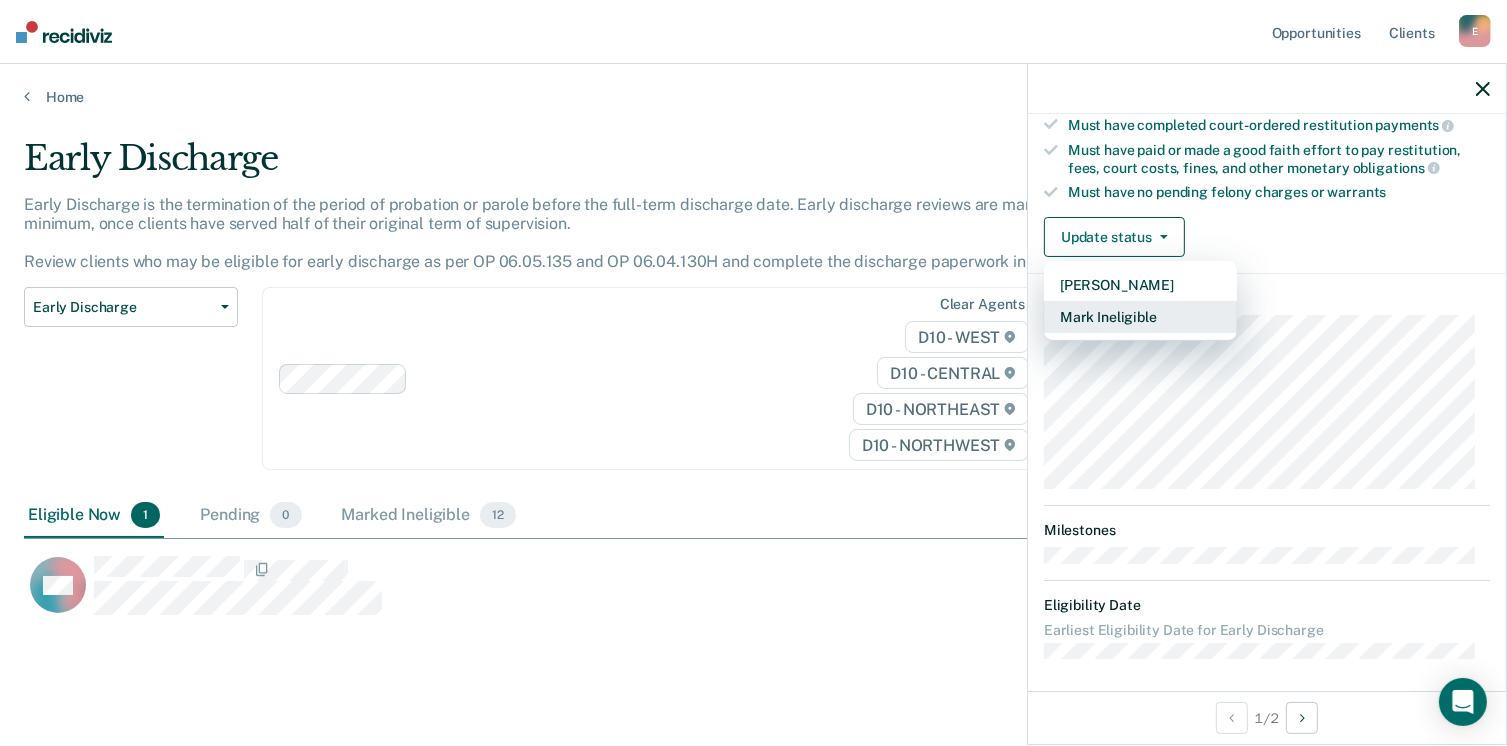 click on "Mark Ineligible" at bounding box center [1140, 317] 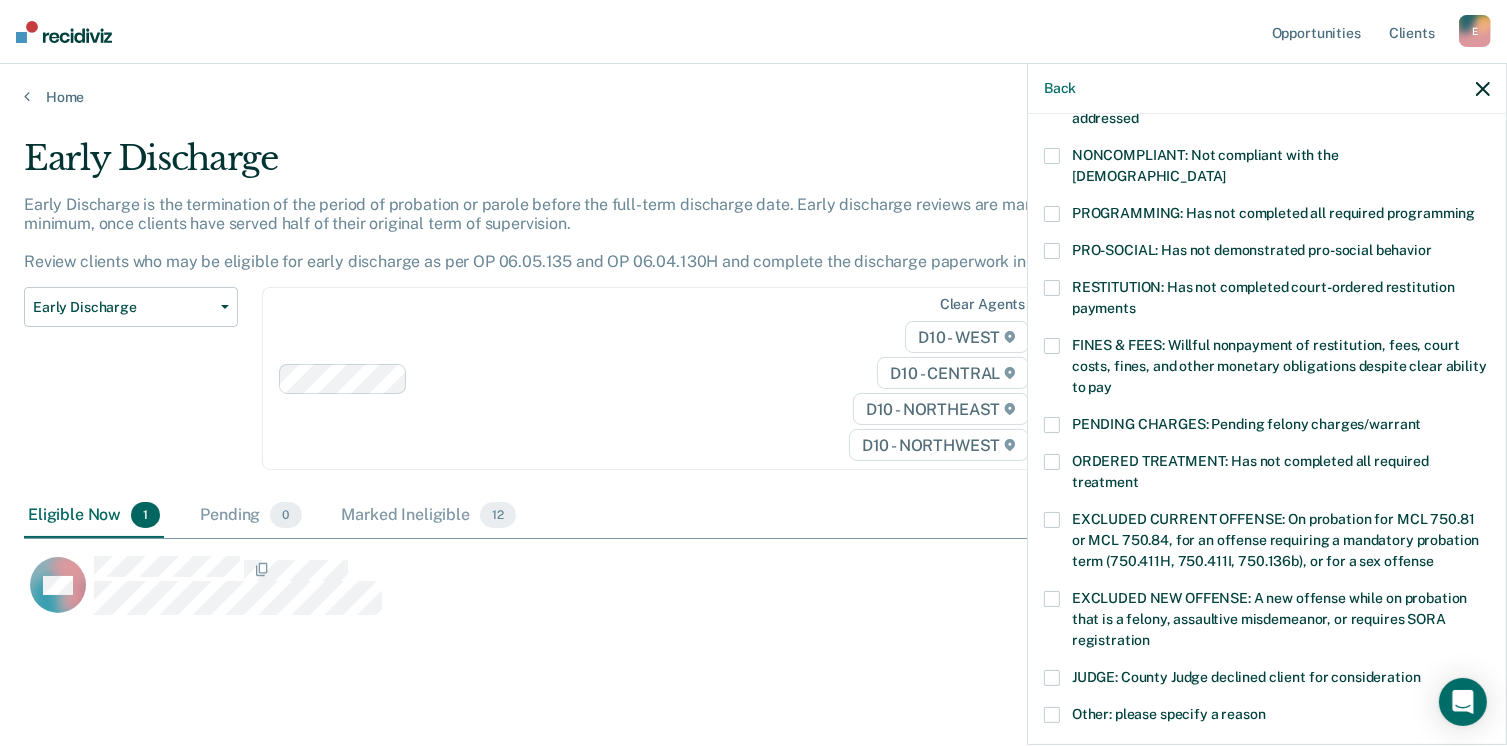 click at bounding box center [1052, 346] 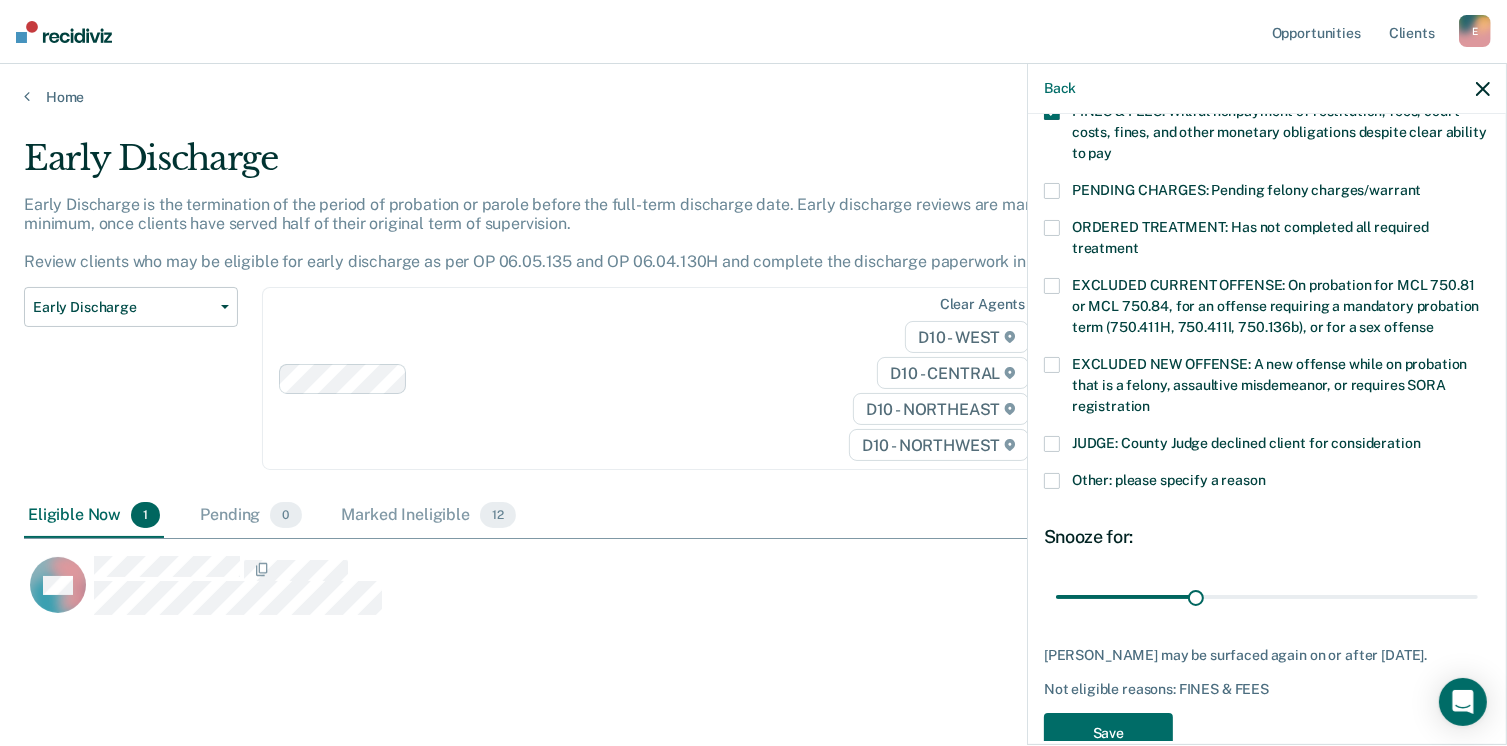 scroll, scrollTop: 647, scrollLeft: 0, axis: vertical 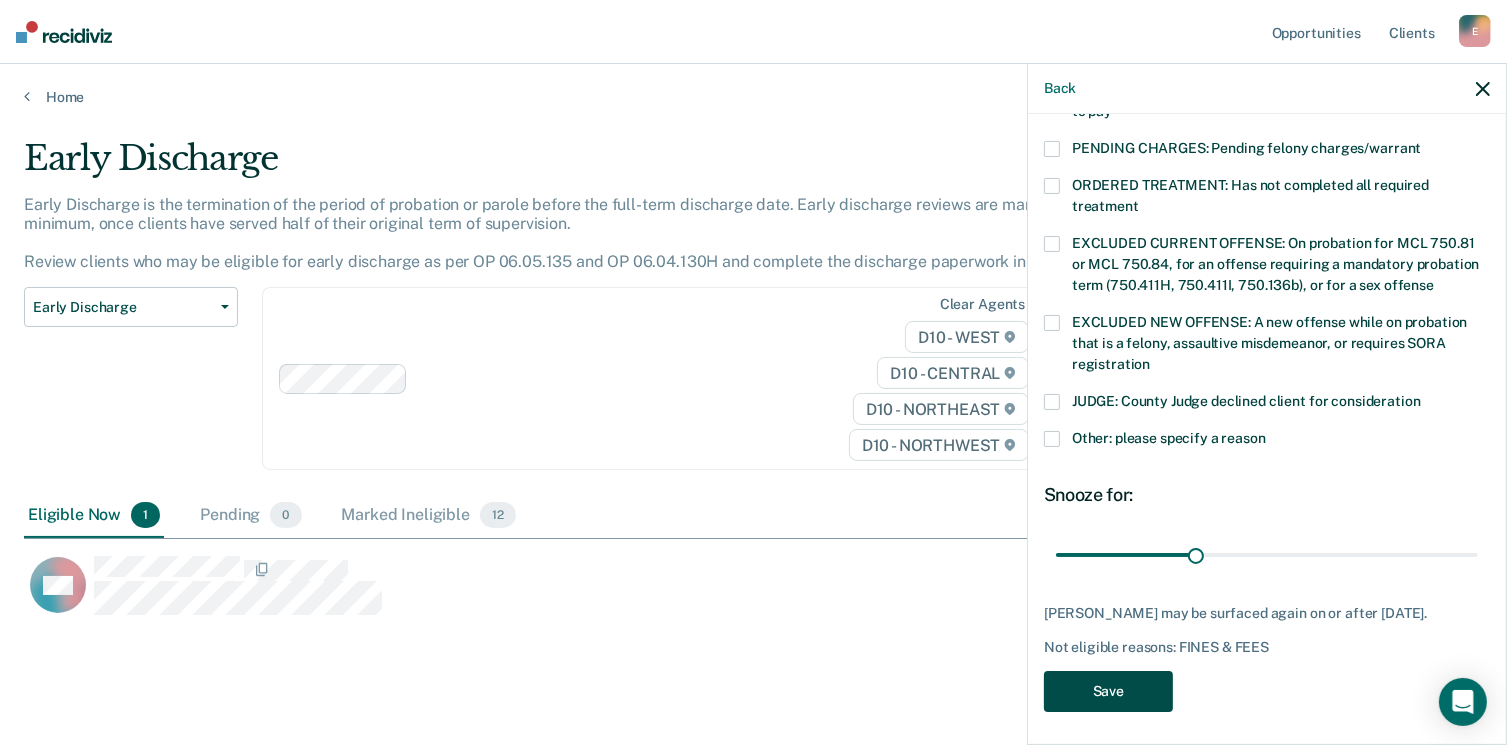 click on "Save" at bounding box center [1108, 691] 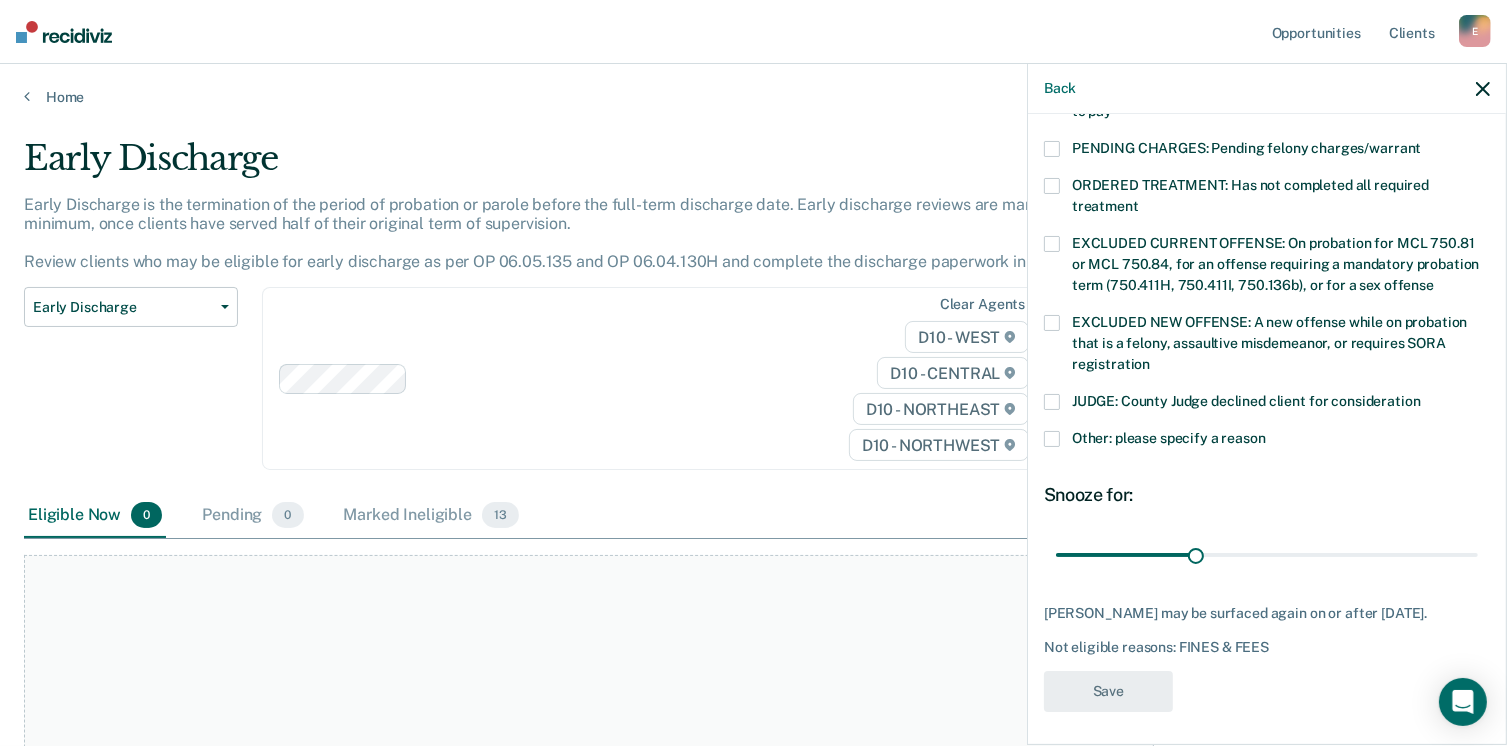 scroll, scrollTop: 519, scrollLeft: 0, axis: vertical 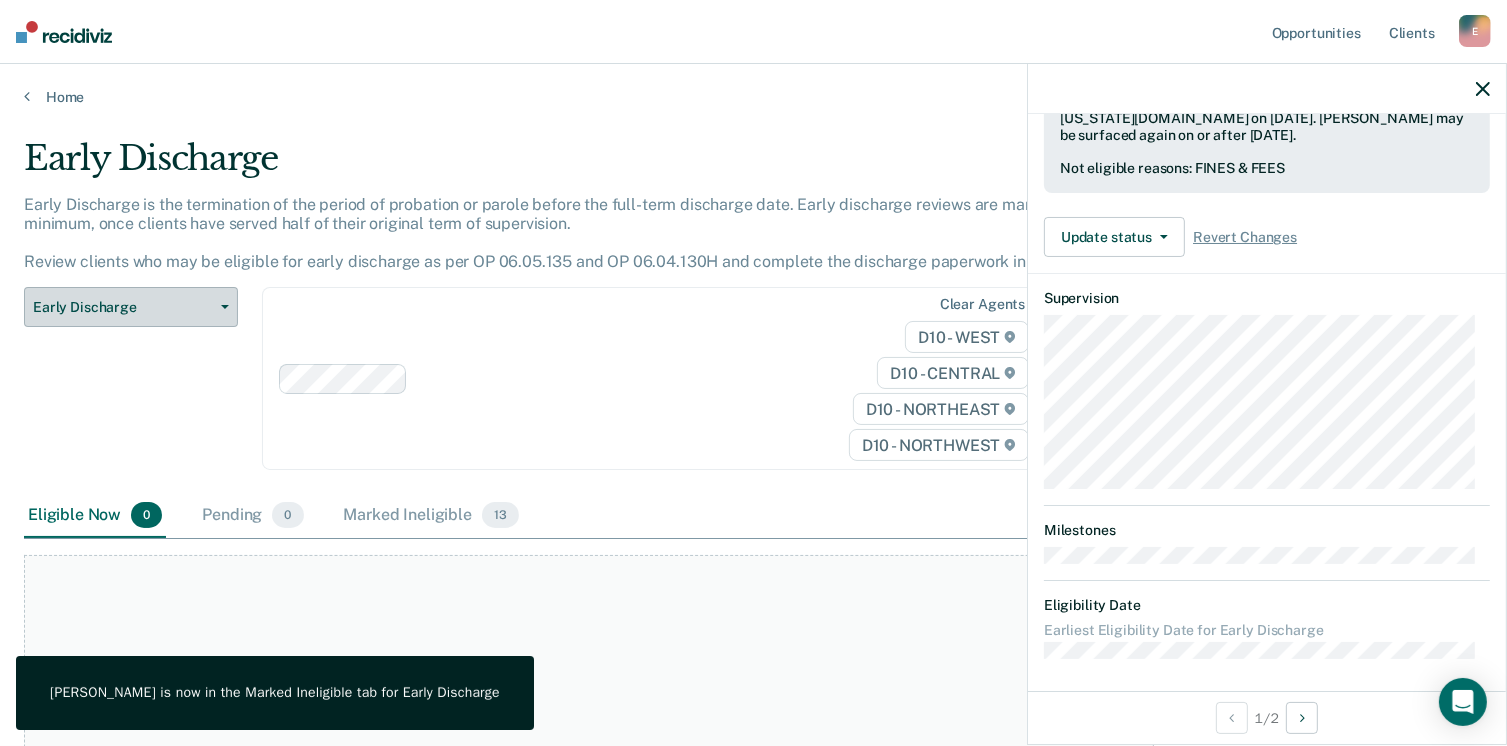 click on "Early Discharge" at bounding box center (131, 307) 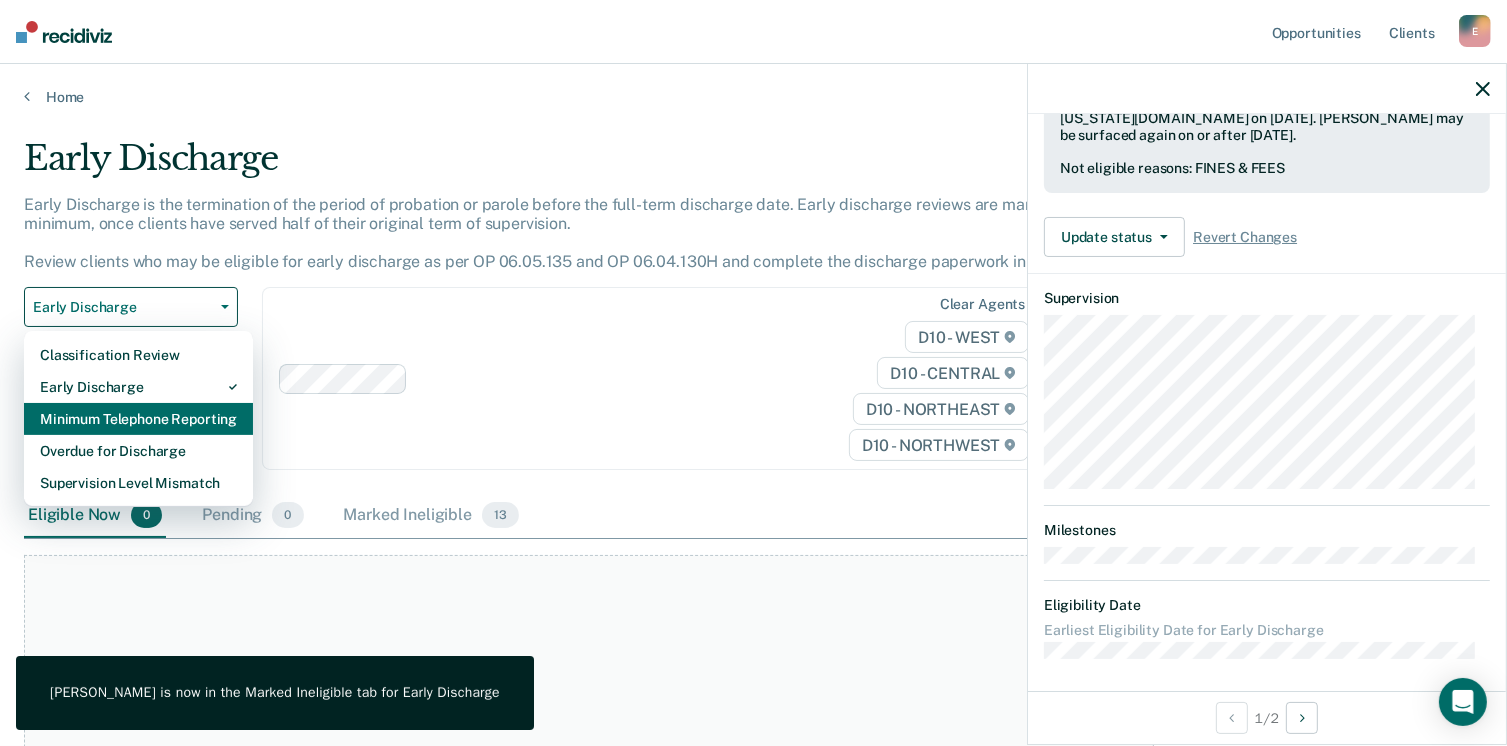 click on "Minimum Telephone Reporting" at bounding box center [138, 419] 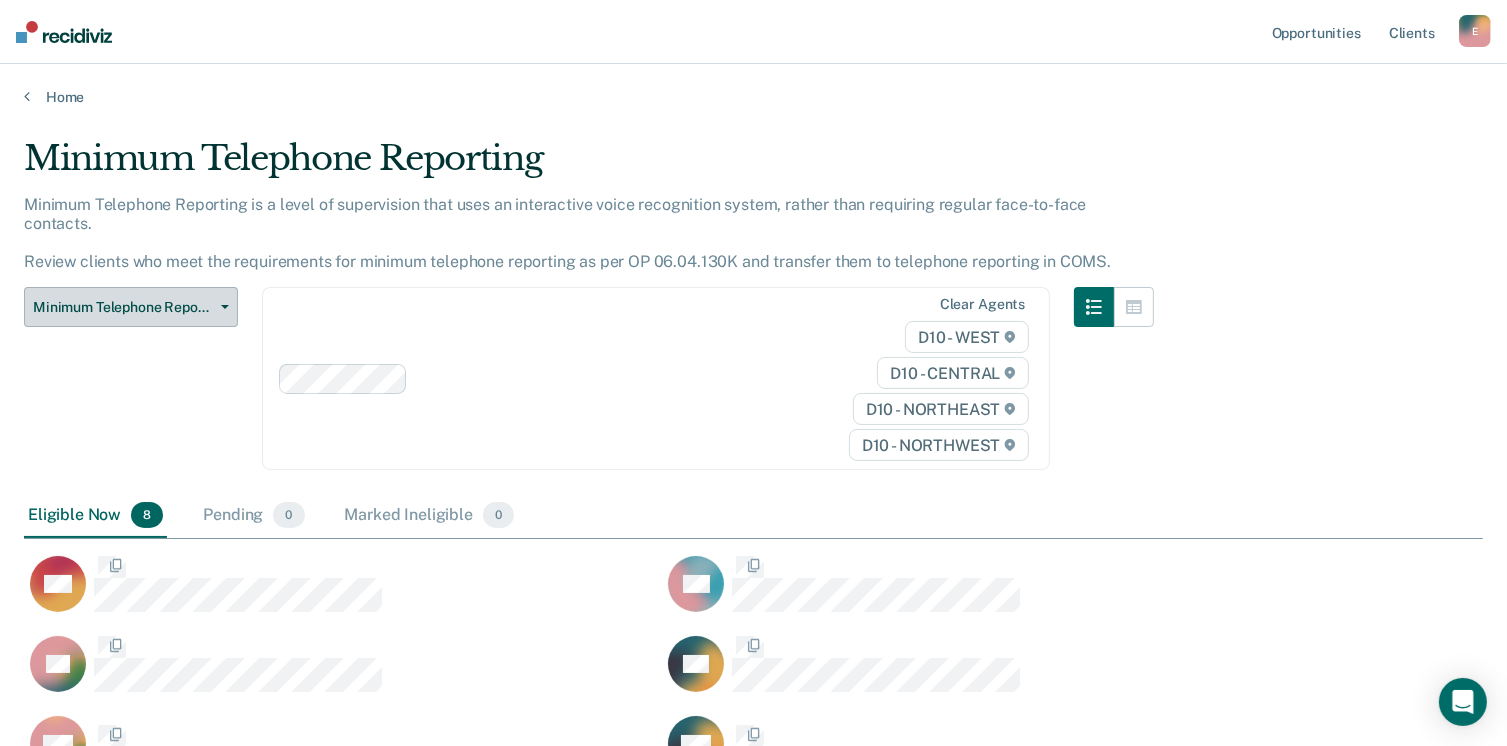 scroll, scrollTop: 16, scrollLeft: 16, axis: both 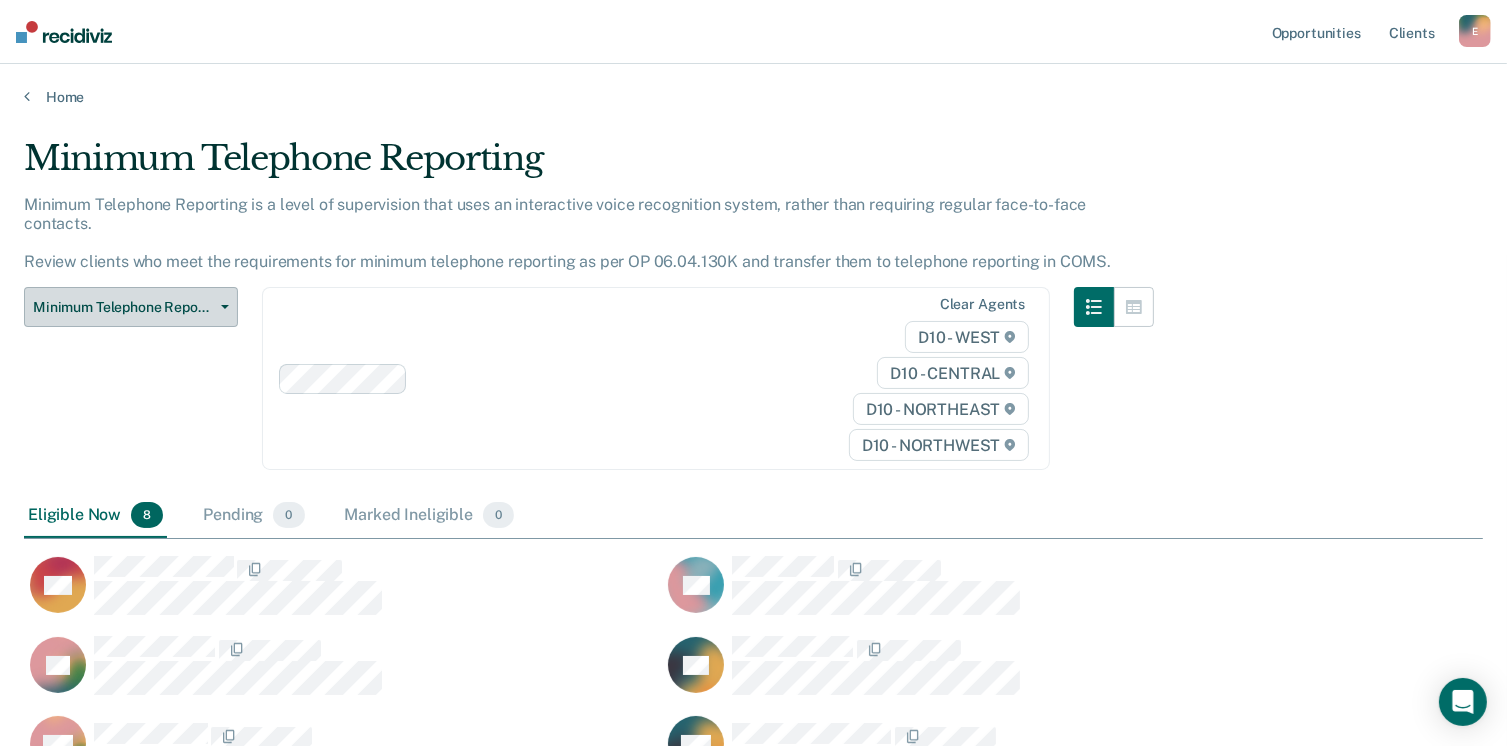 click at bounding box center (221, 307) 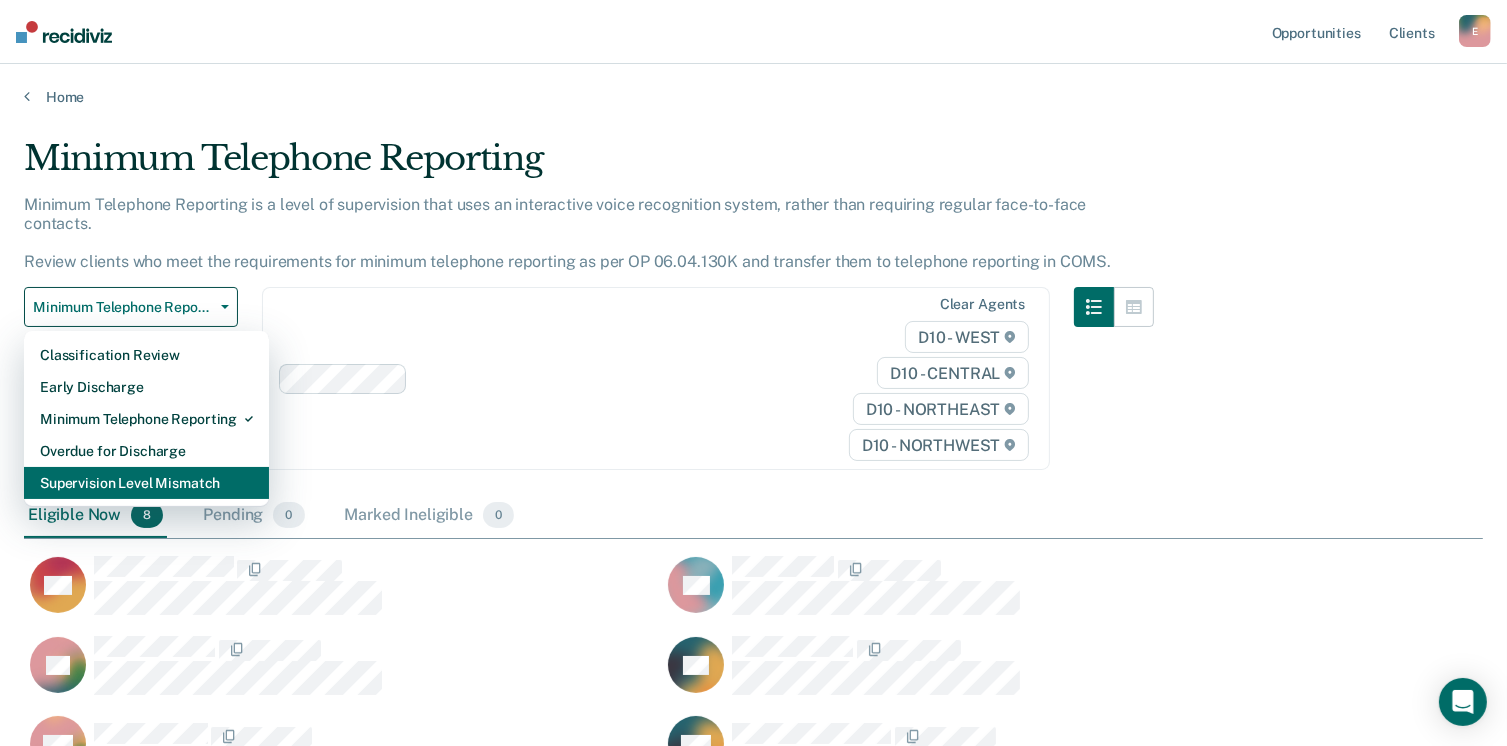 click on "Supervision Level Mismatch" at bounding box center (146, 483) 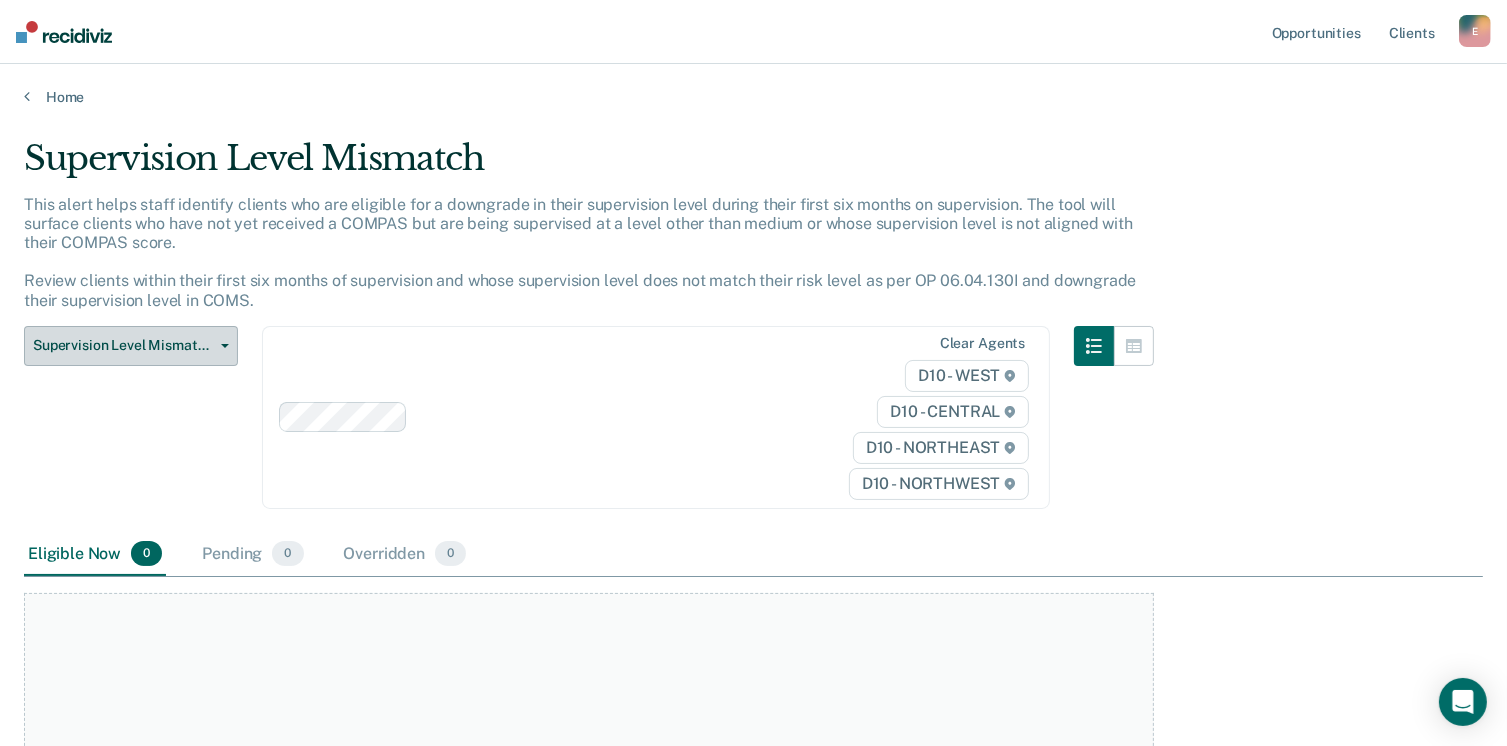 click on "Supervision Level Mismatch" at bounding box center [131, 346] 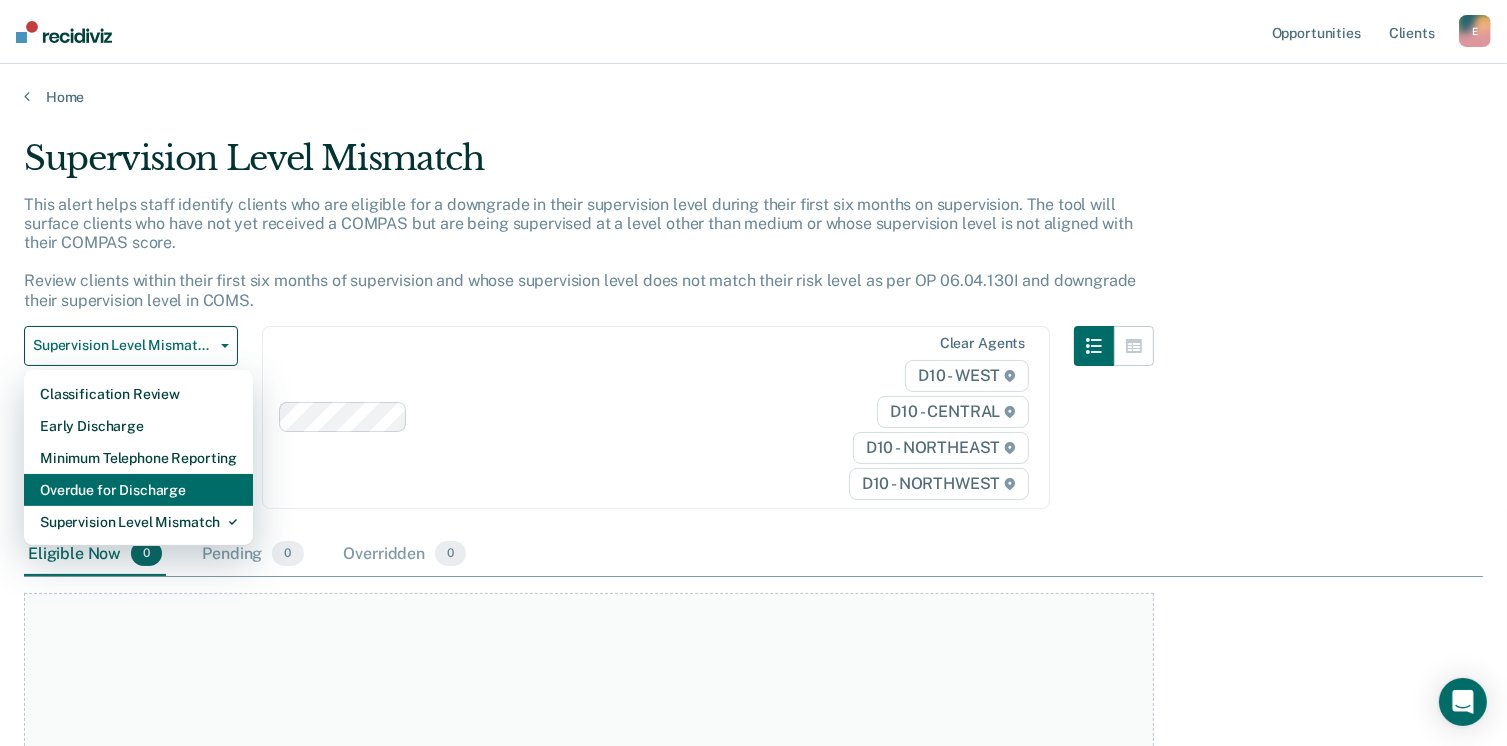 click on "Overdue for Discharge" at bounding box center [138, 490] 